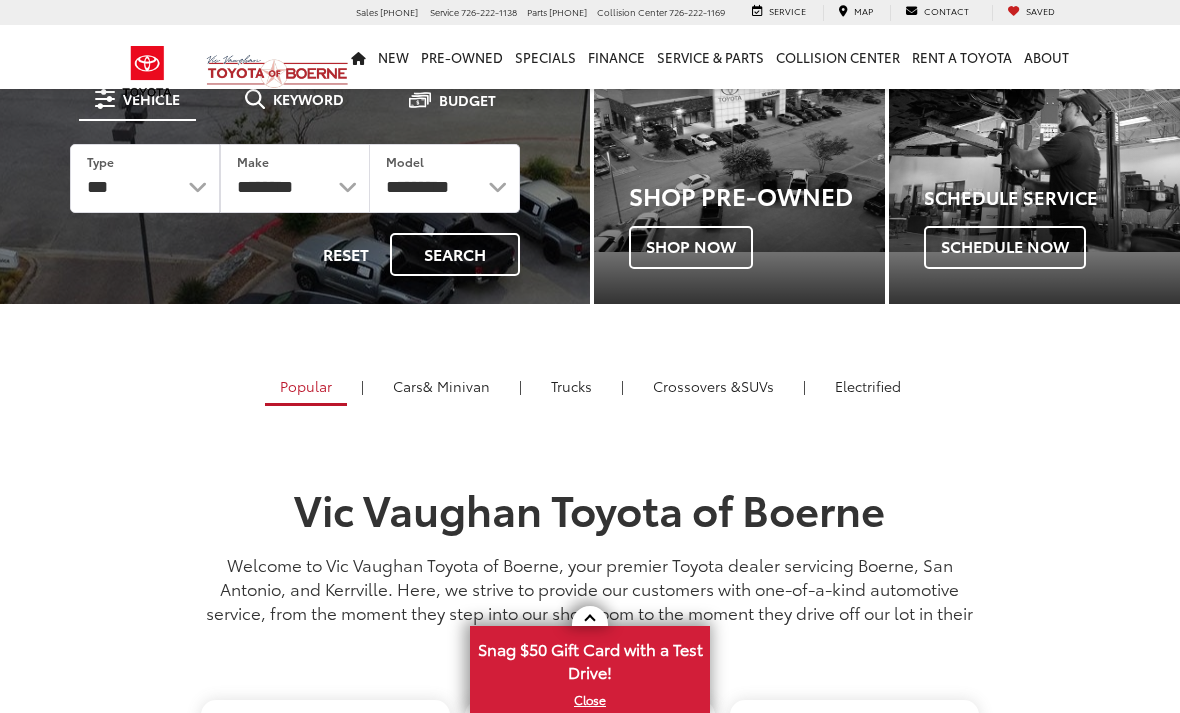 scroll, scrollTop: 107, scrollLeft: 0, axis: vertical 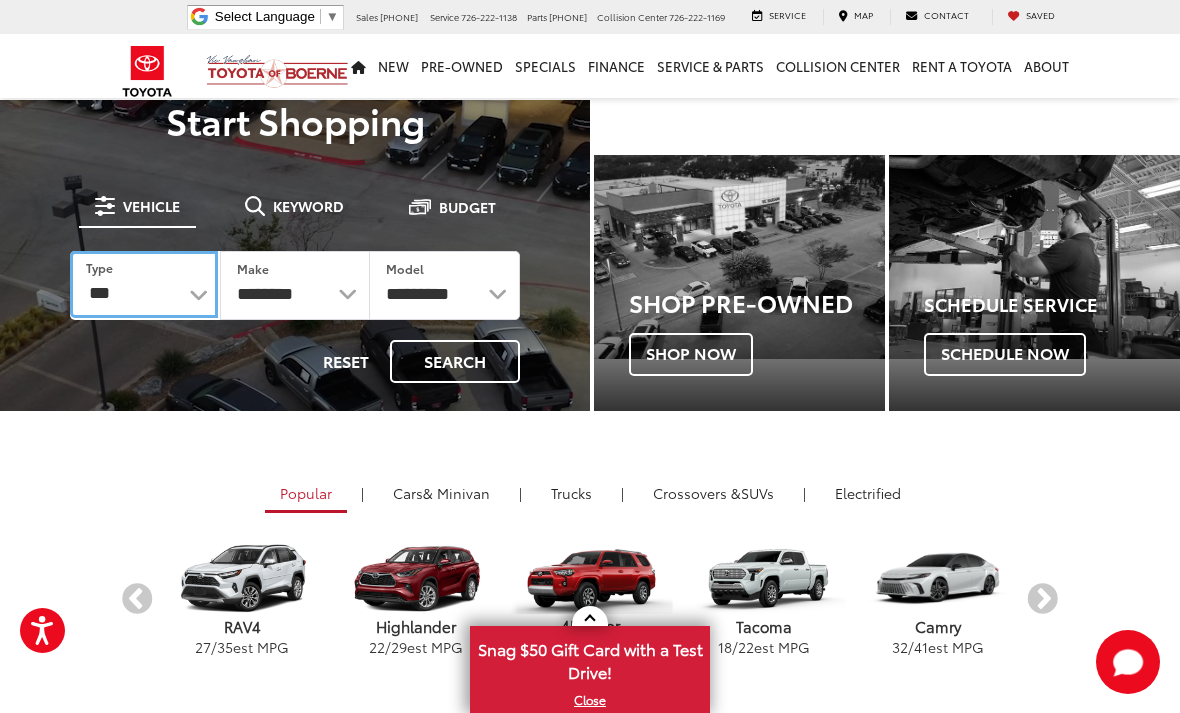 click on "***
***
****
*********" at bounding box center [144, 284] 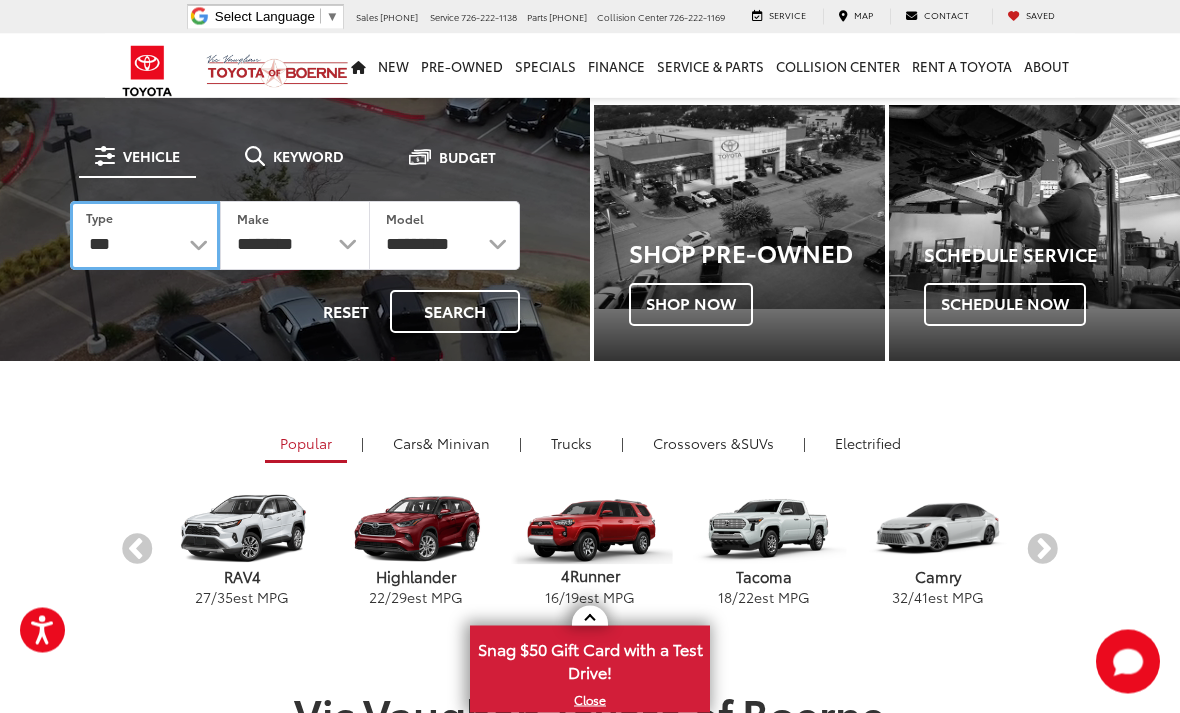 scroll, scrollTop: 50, scrollLeft: 0, axis: vertical 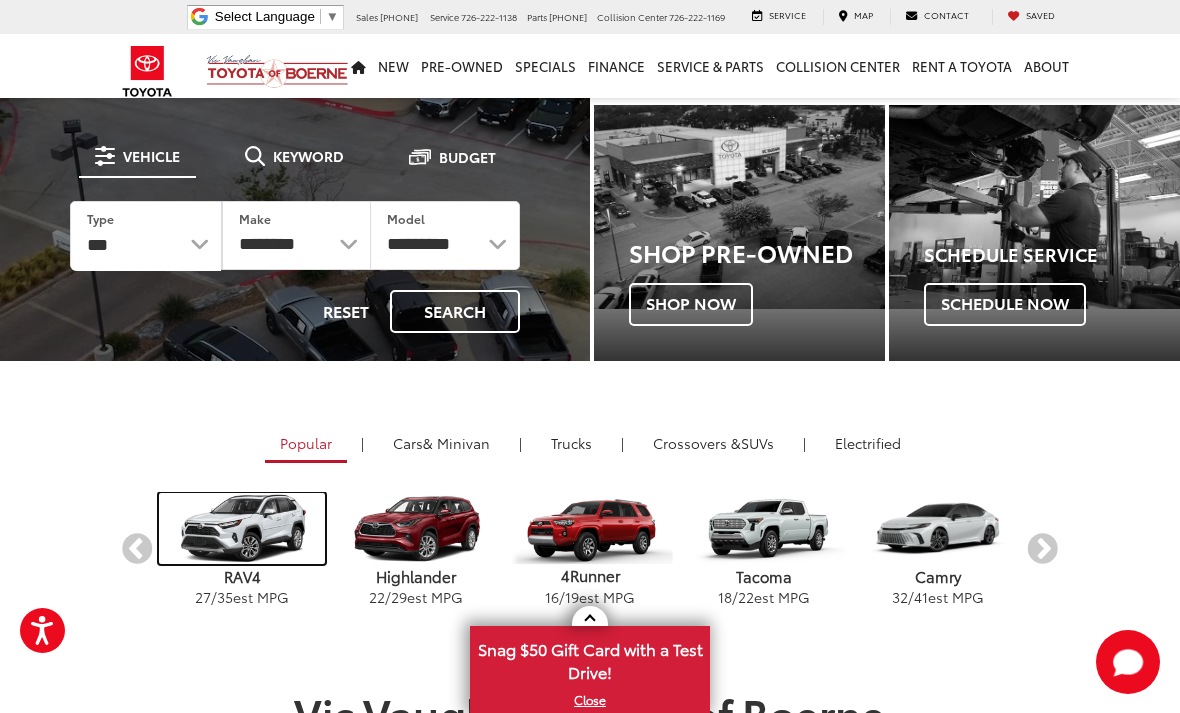 click at bounding box center (241, 528) 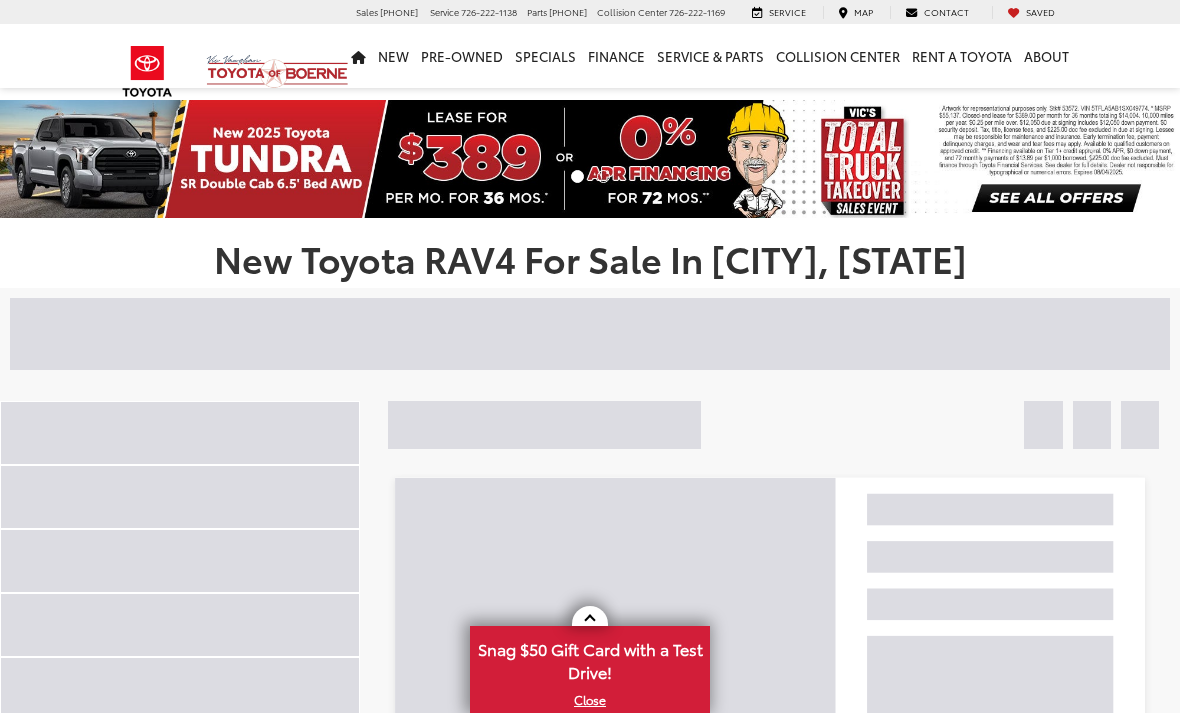 scroll, scrollTop: 0, scrollLeft: 0, axis: both 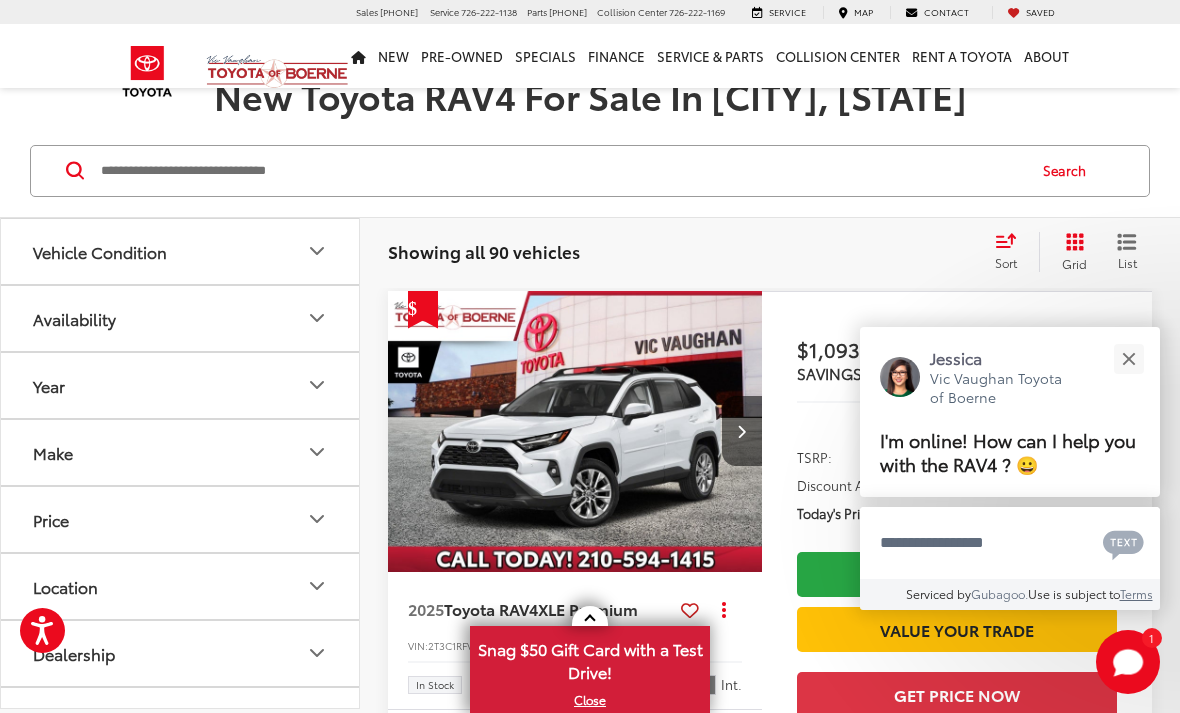 click at bounding box center (1128, 358) 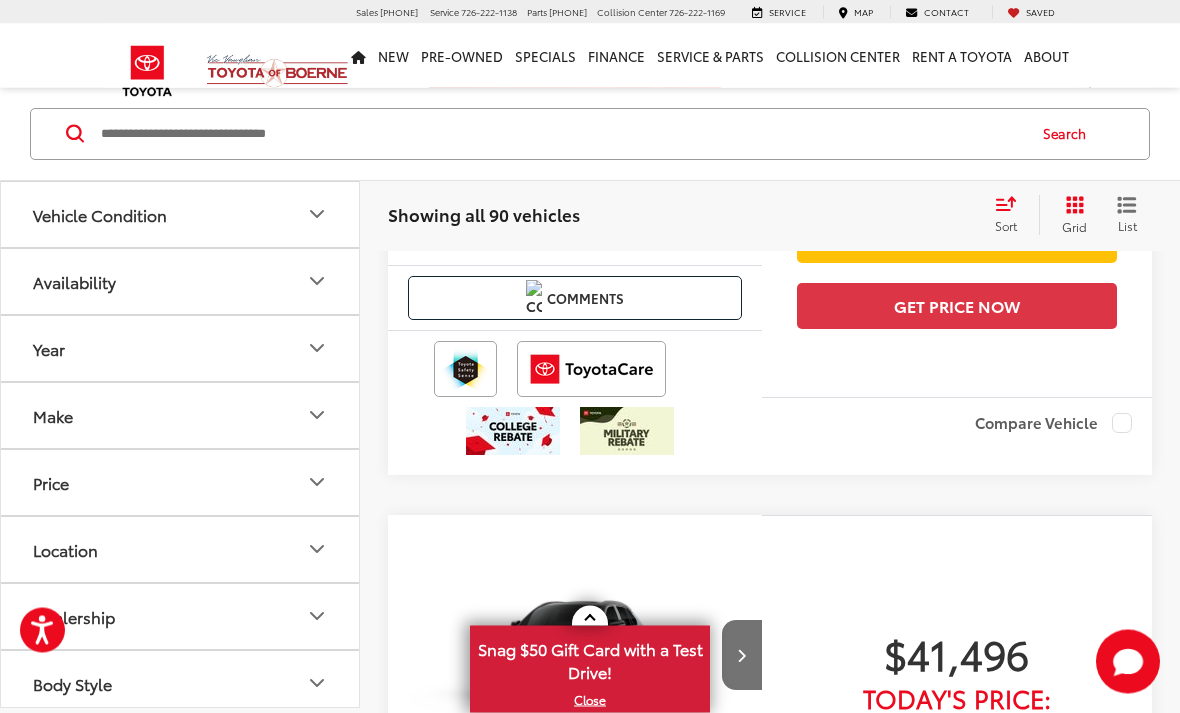 scroll, scrollTop: 6001, scrollLeft: 0, axis: vertical 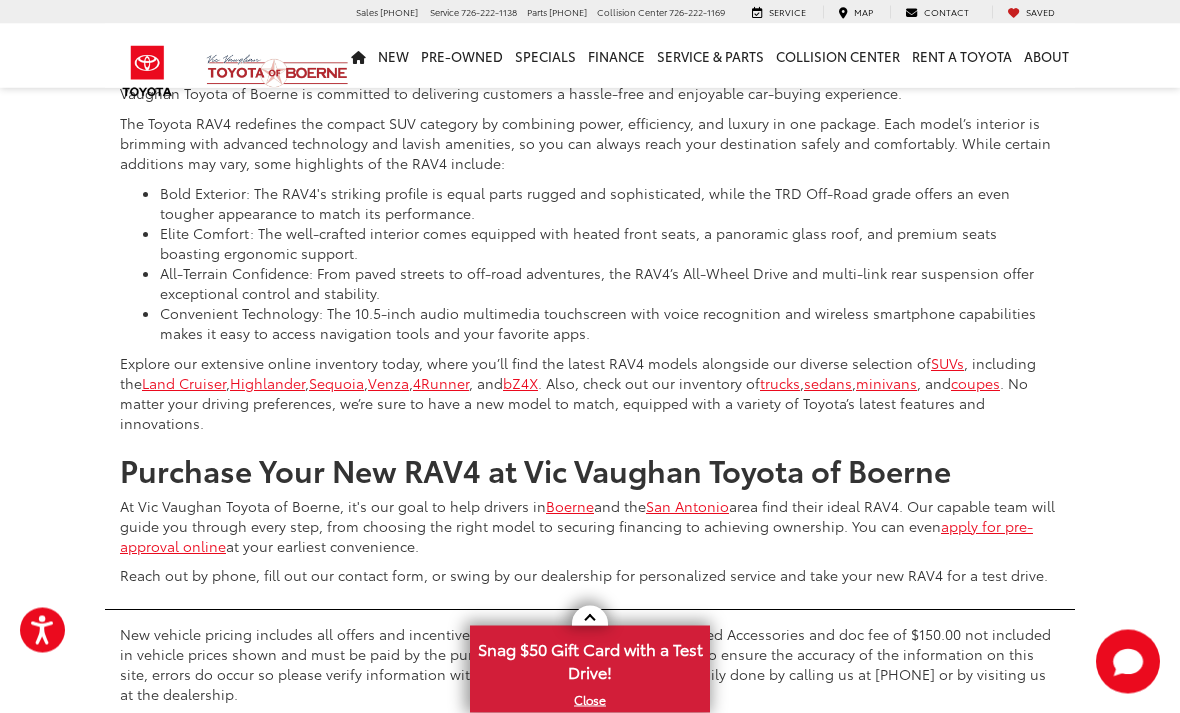 click on "Body Style" at bounding box center (181, -121) 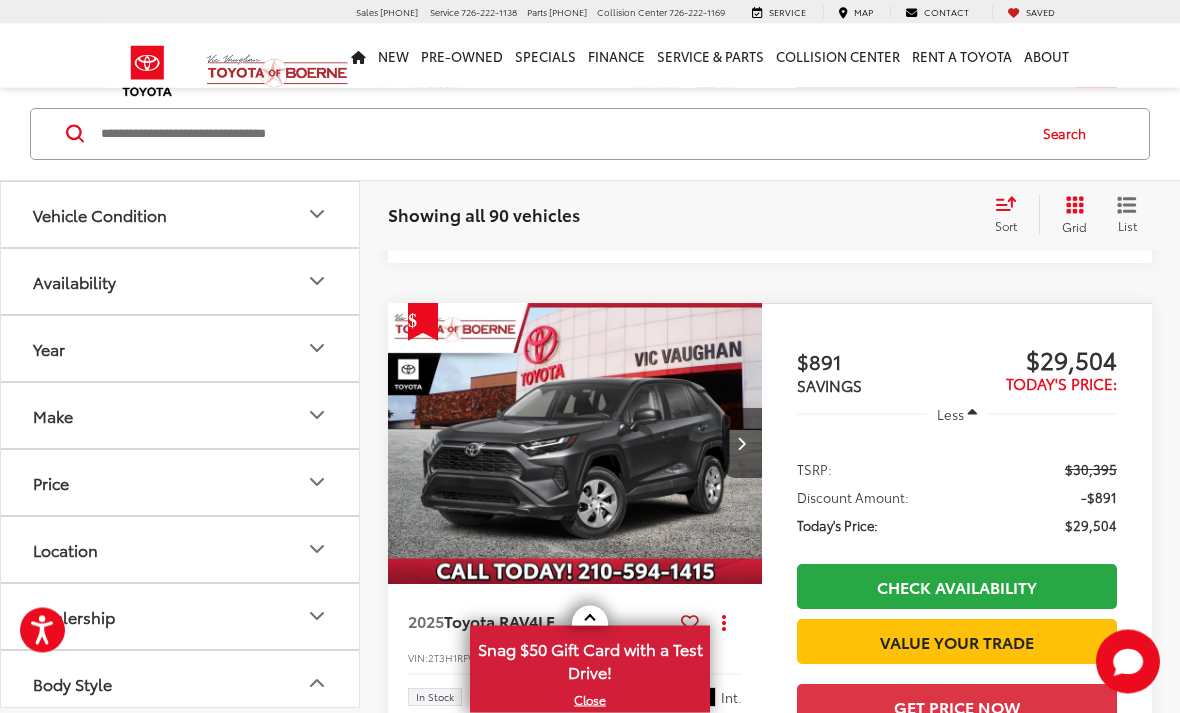 scroll, scrollTop: 0, scrollLeft: 0, axis: both 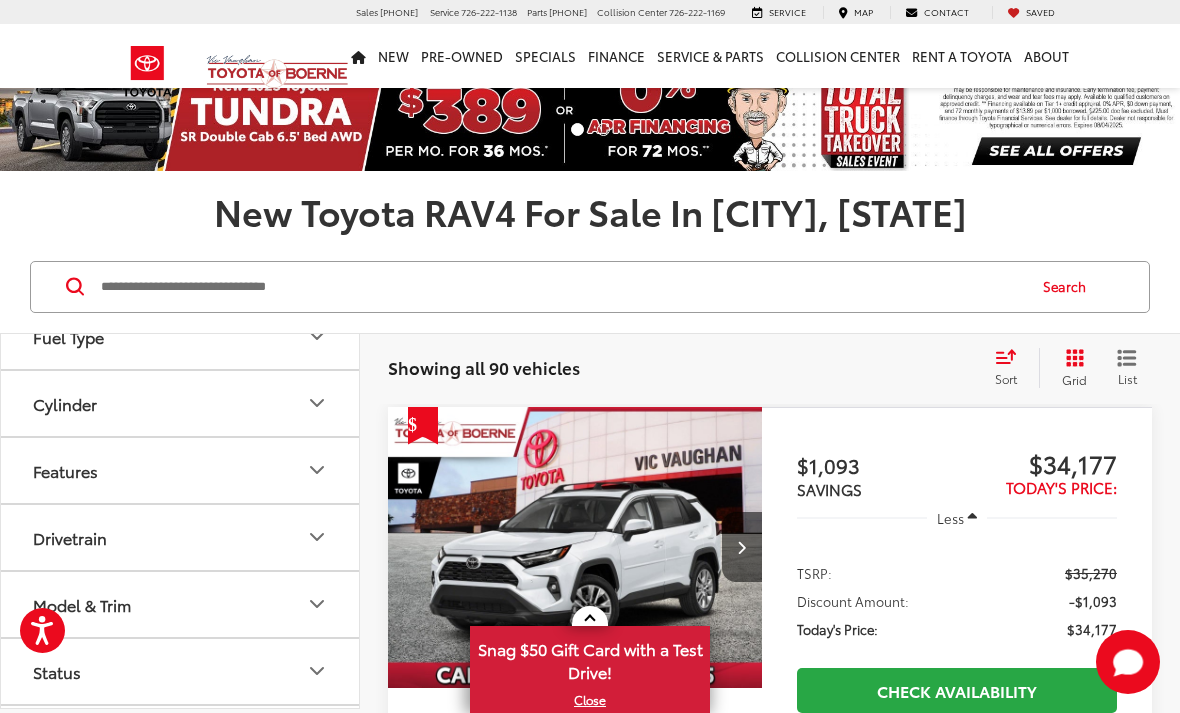 click 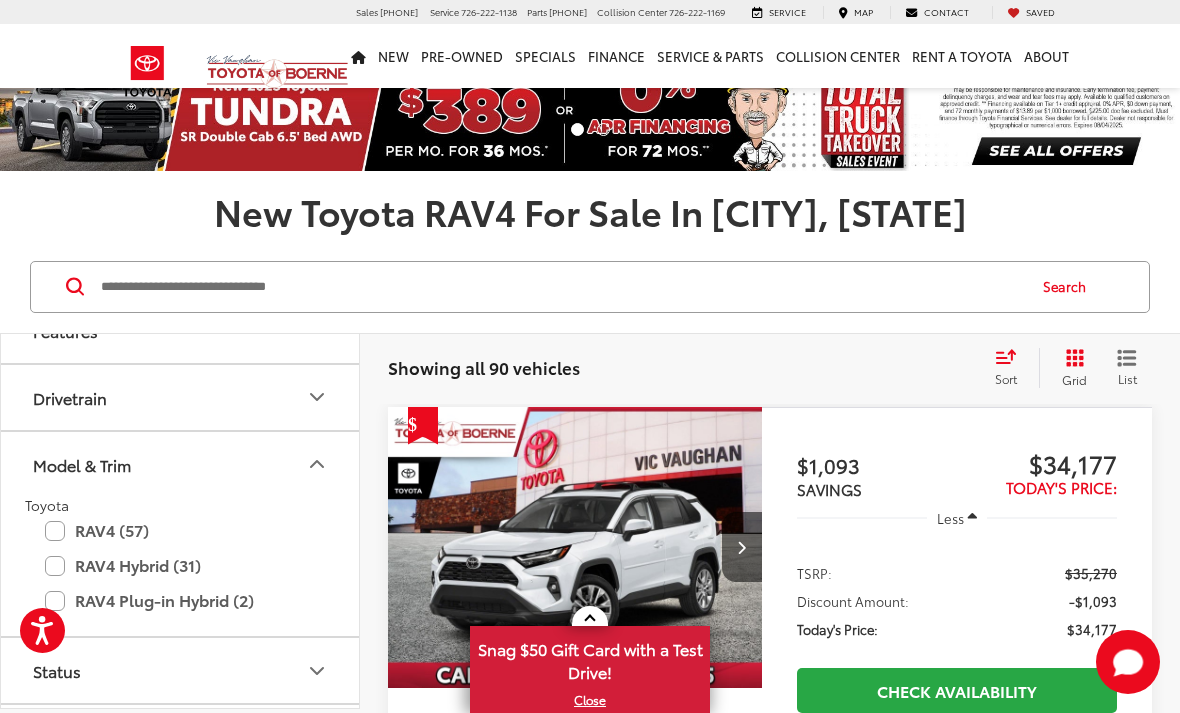 scroll, scrollTop: 857, scrollLeft: 0, axis: vertical 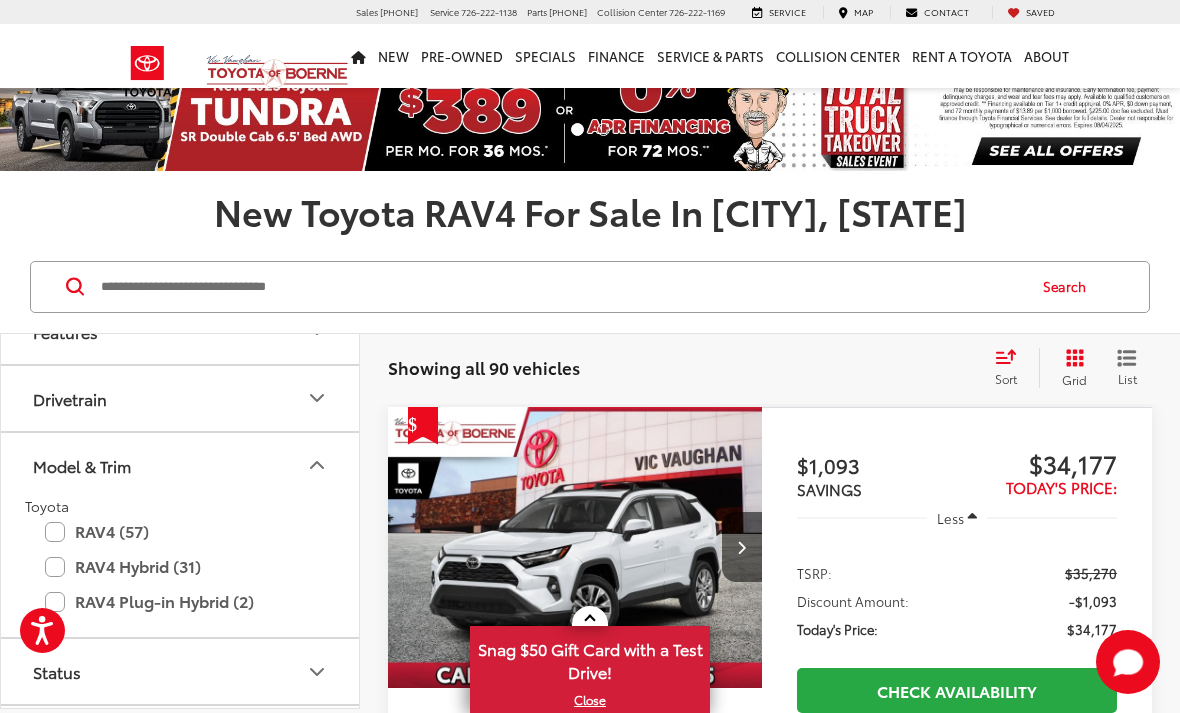 click on "RAV4 (57)" at bounding box center [180, 531] 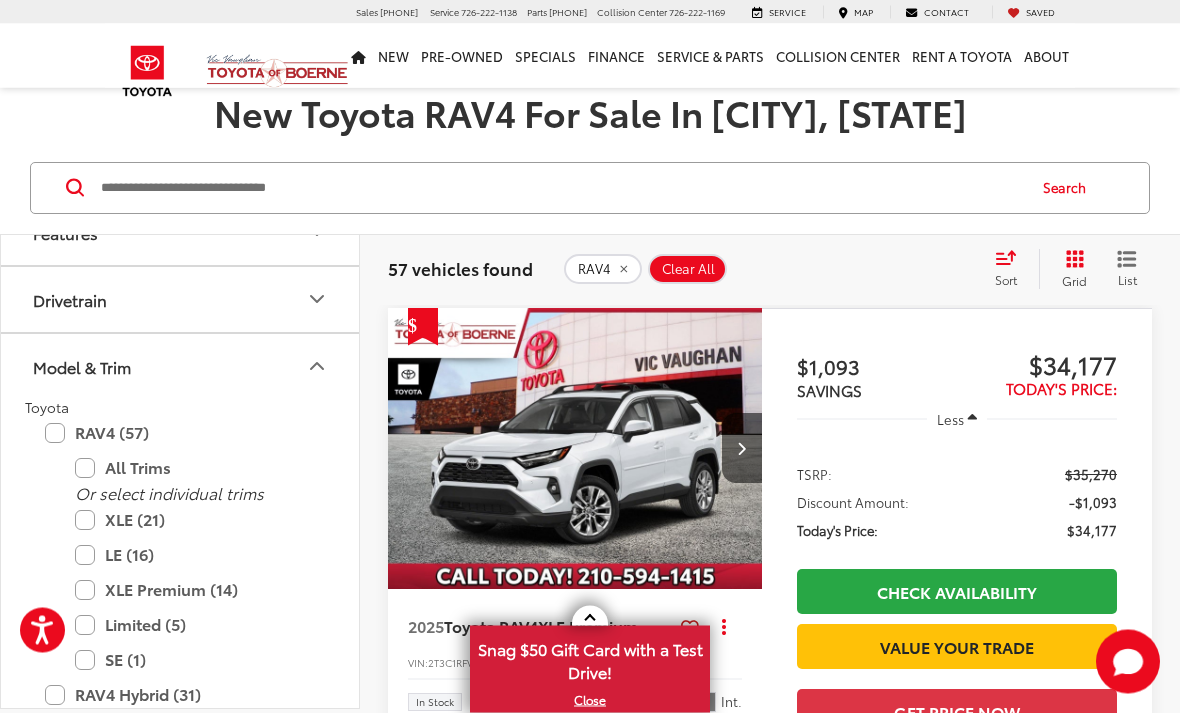 scroll, scrollTop: 146, scrollLeft: 0, axis: vertical 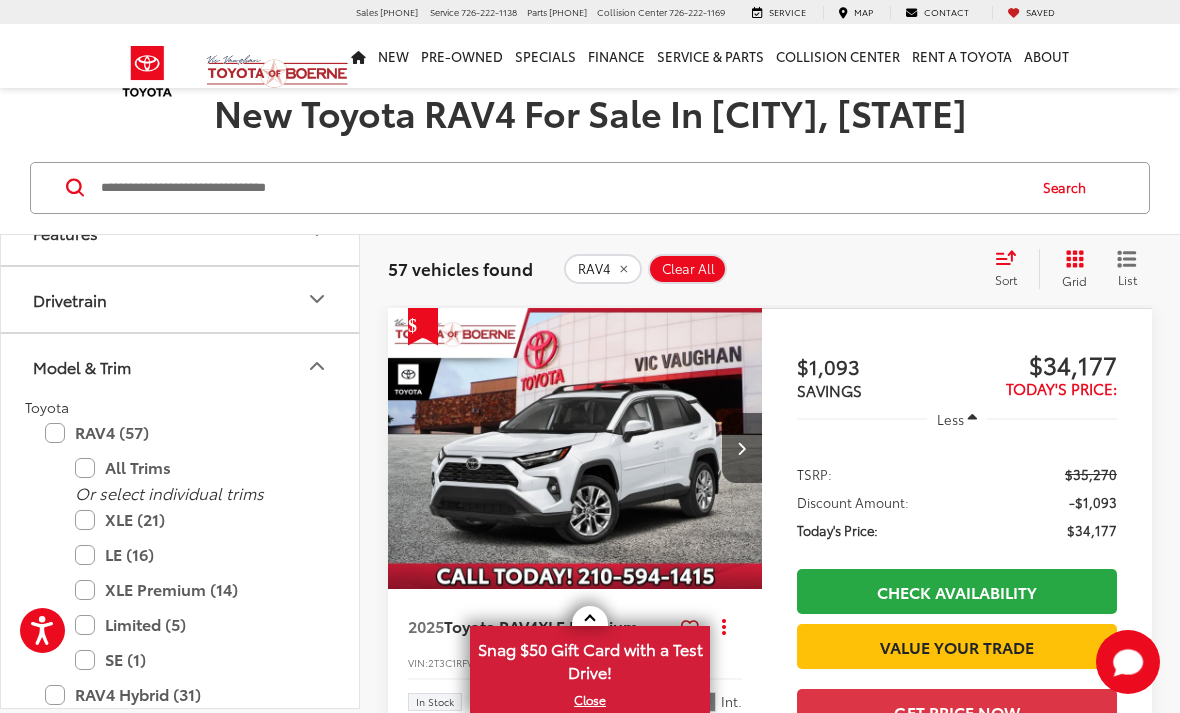 click on "XLE (21)" at bounding box center [195, 519] 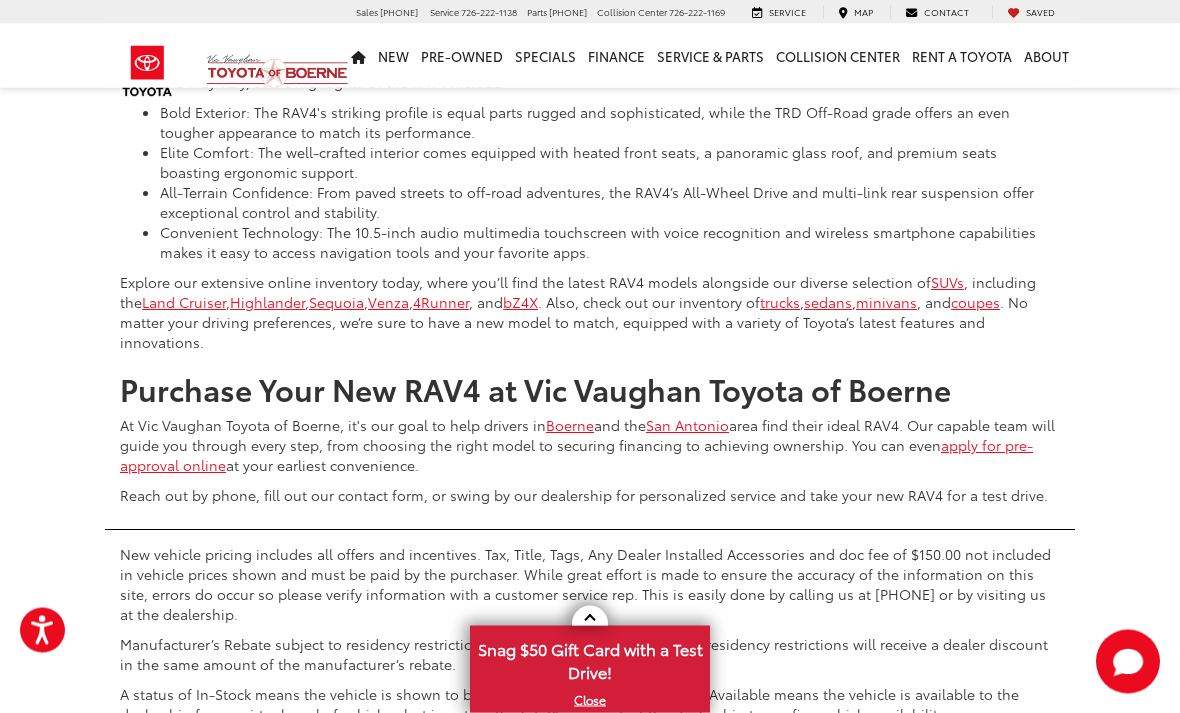 scroll, scrollTop: 9644, scrollLeft: 0, axis: vertical 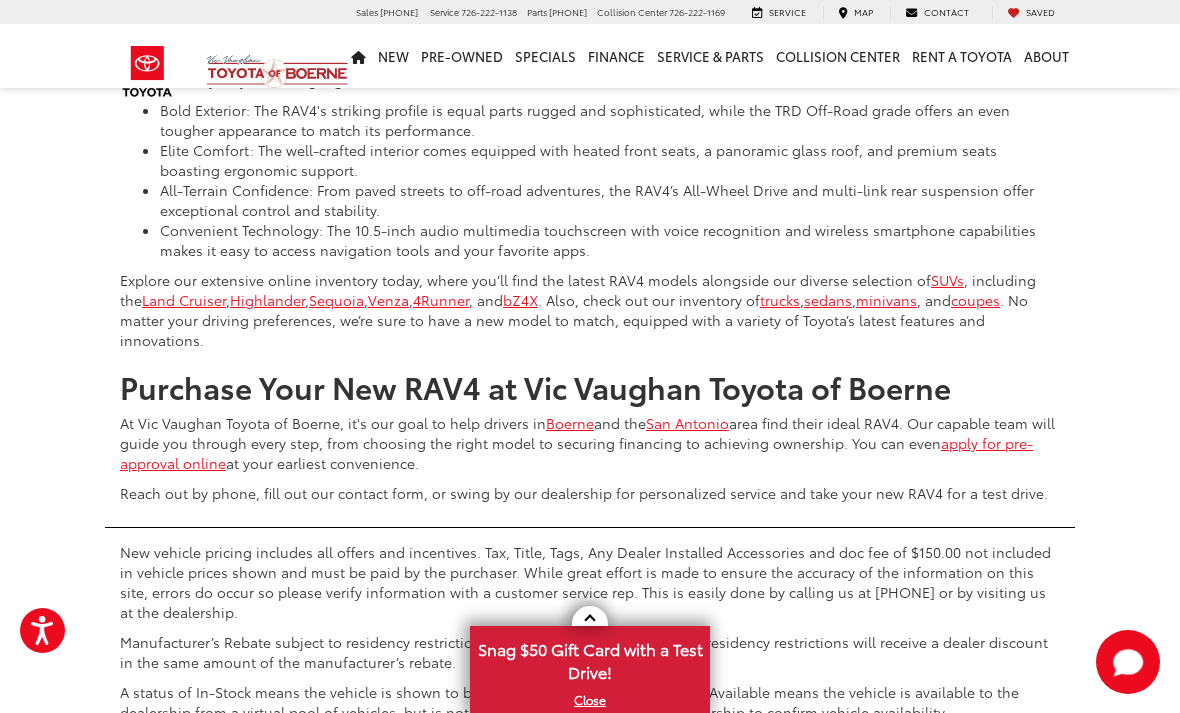 click on "2" at bounding box center [884, -182] 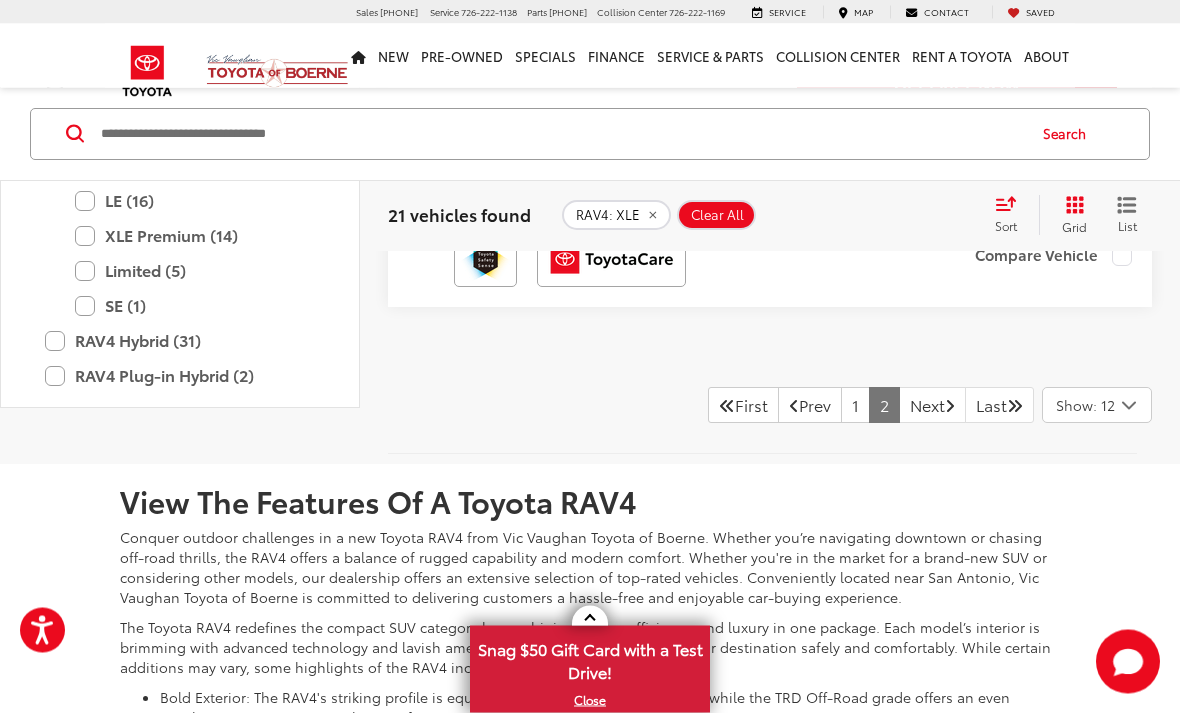 scroll, scrollTop: 6975, scrollLeft: 0, axis: vertical 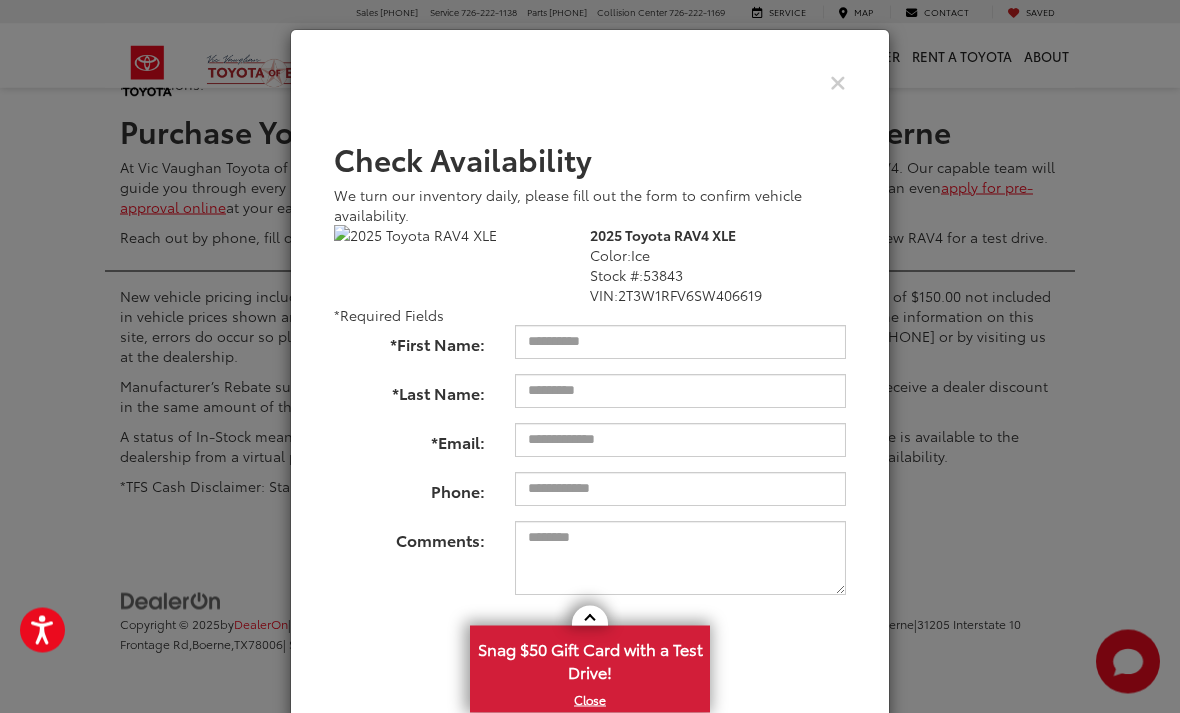 click at bounding box center (838, 82) 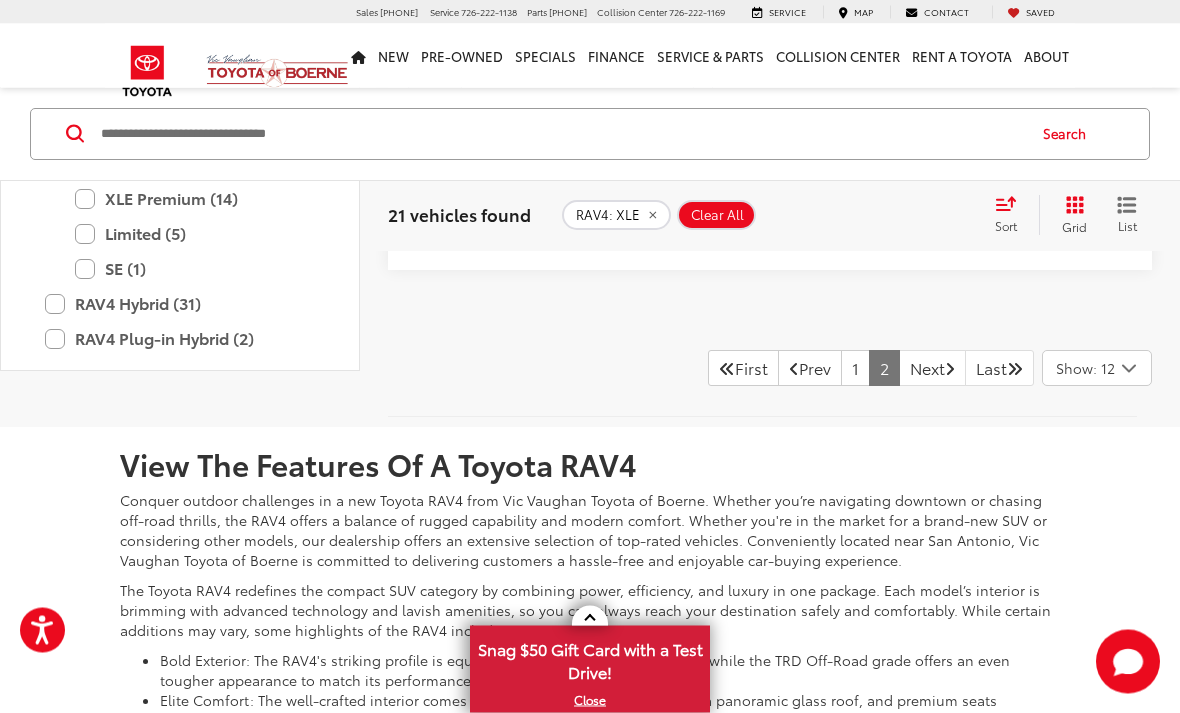 scroll, scrollTop: 6996, scrollLeft: 0, axis: vertical 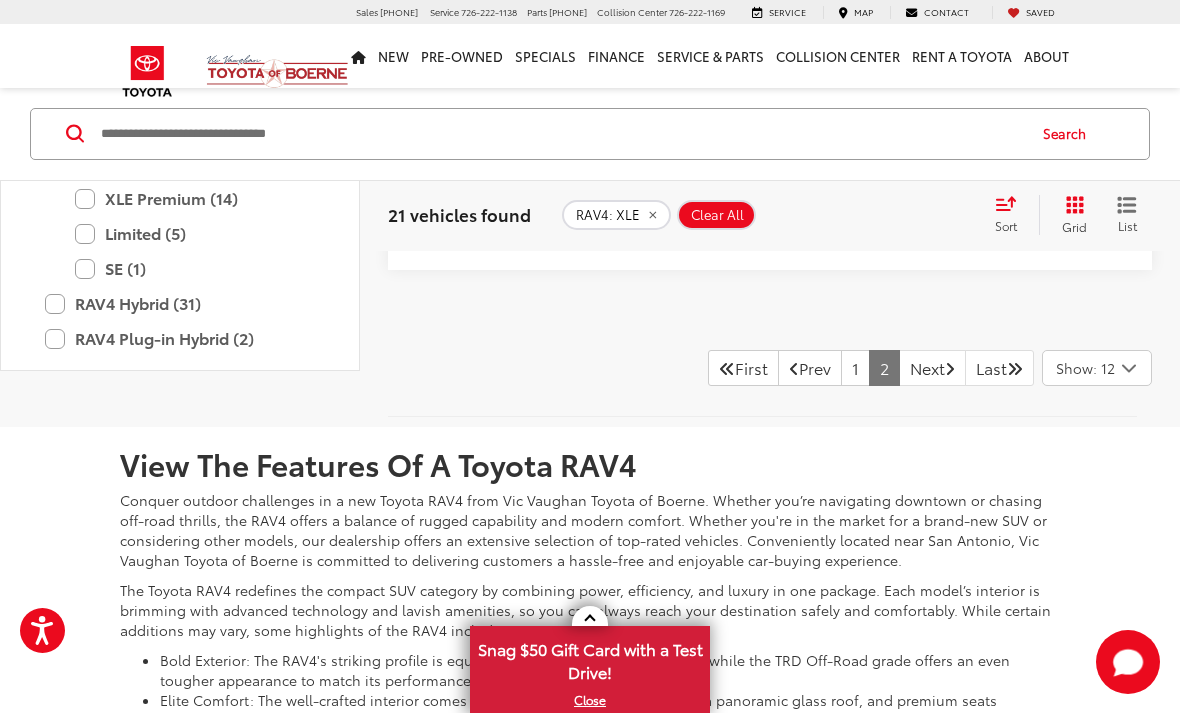 click at bounding box center (575, -217) 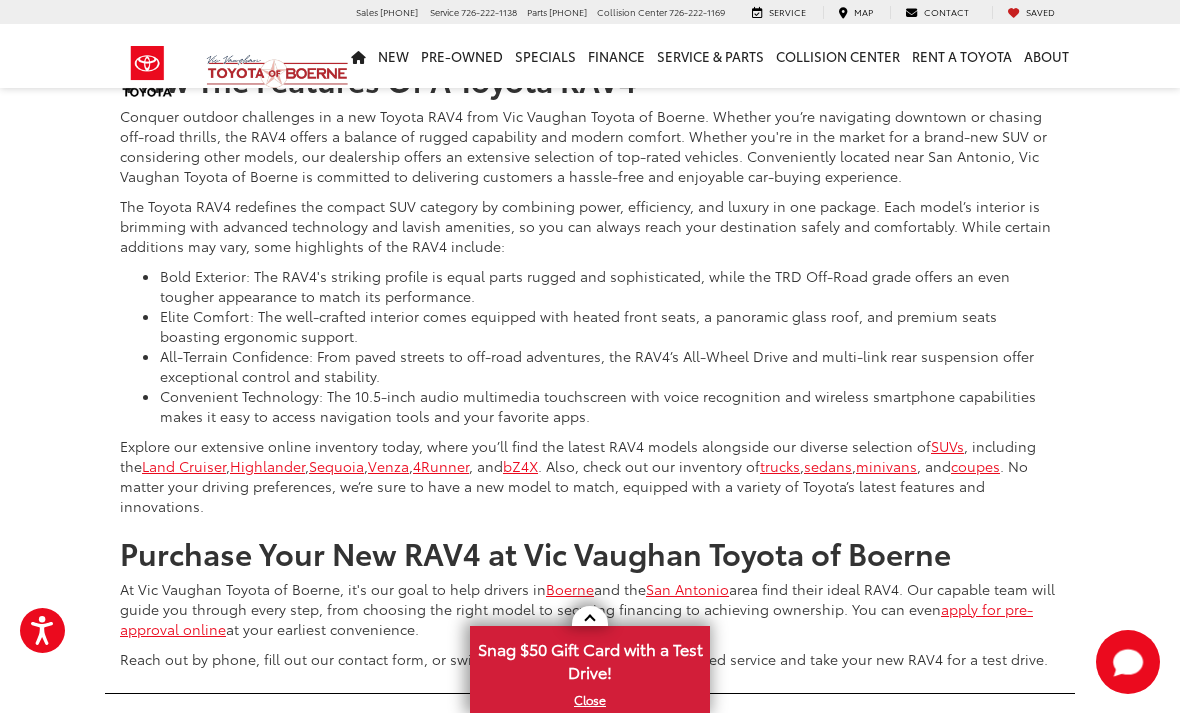 scroll, scrollTop: 7383, scrollLeft: 0, axis: vertical 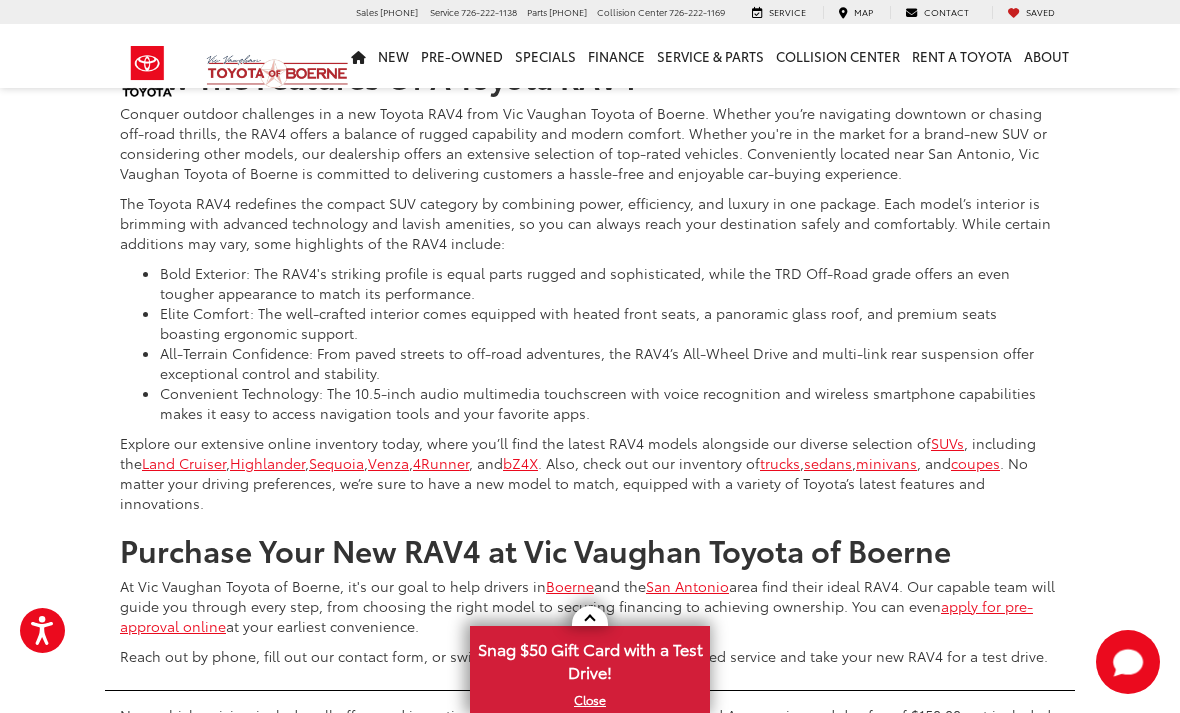 click on "1" at bounding box center [855, -19] 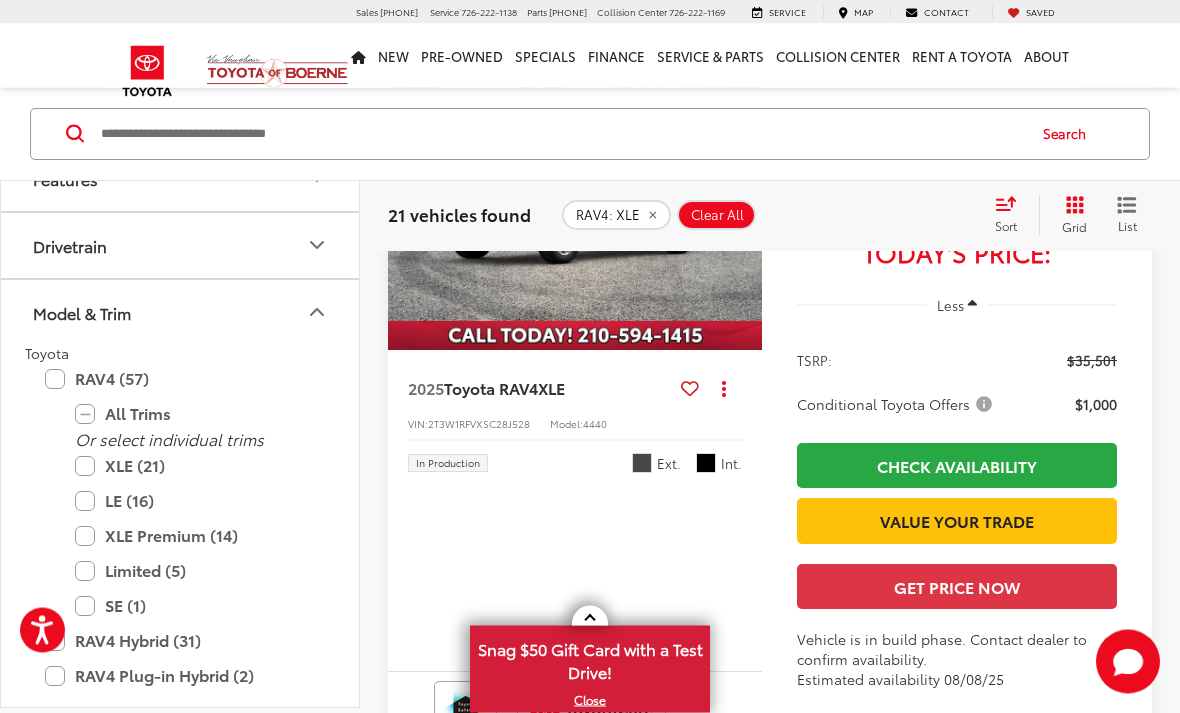 scroll, scrollTop: 199, scrollLeft: 0, axis: vertical 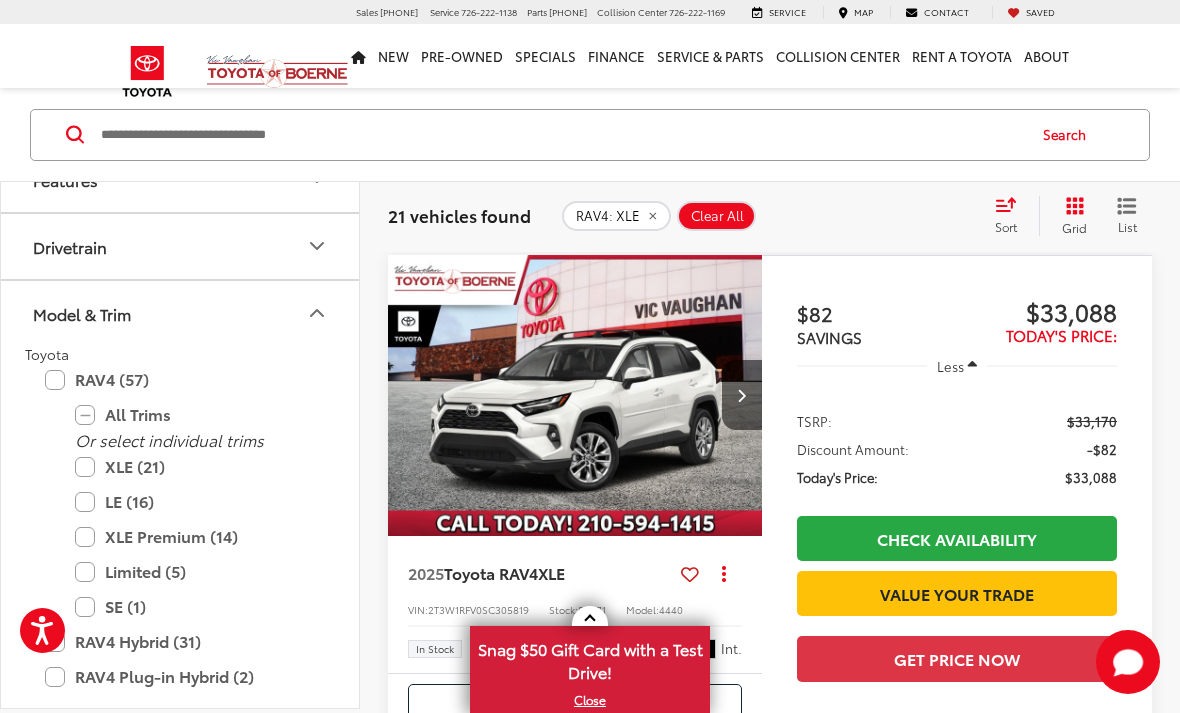 click at bounding box center [575, 396] 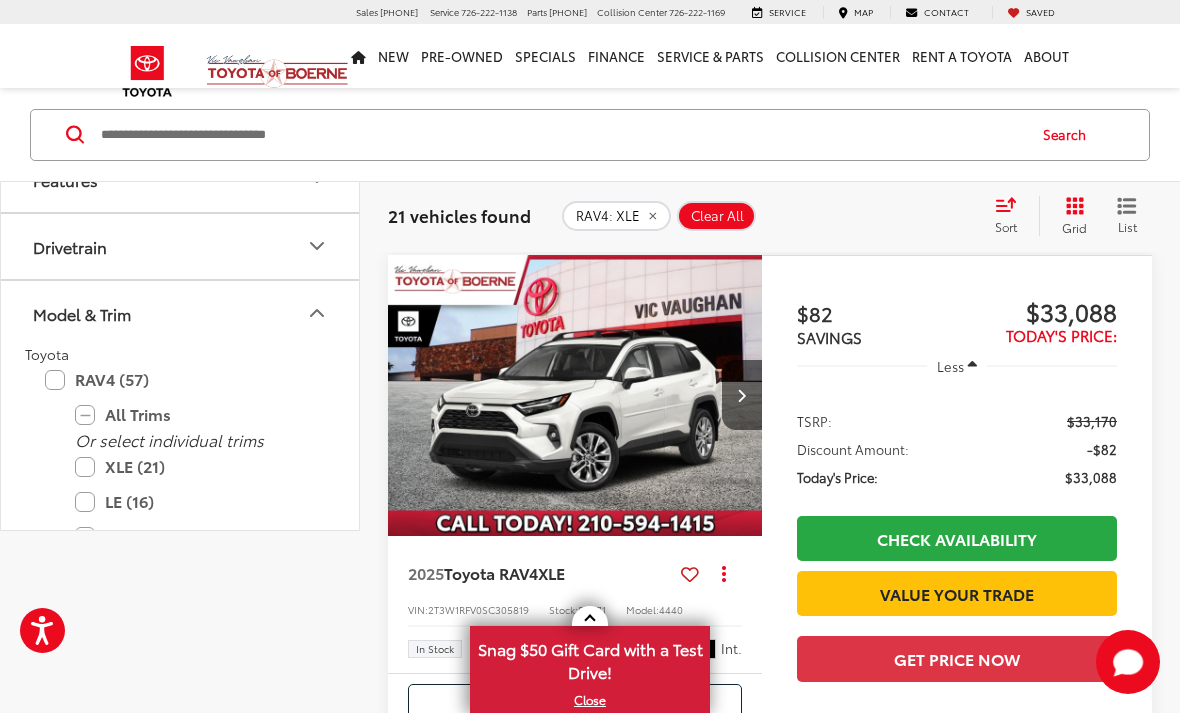 scroll, scrollTop: 264, scrollLeft: 0, axis: vertical 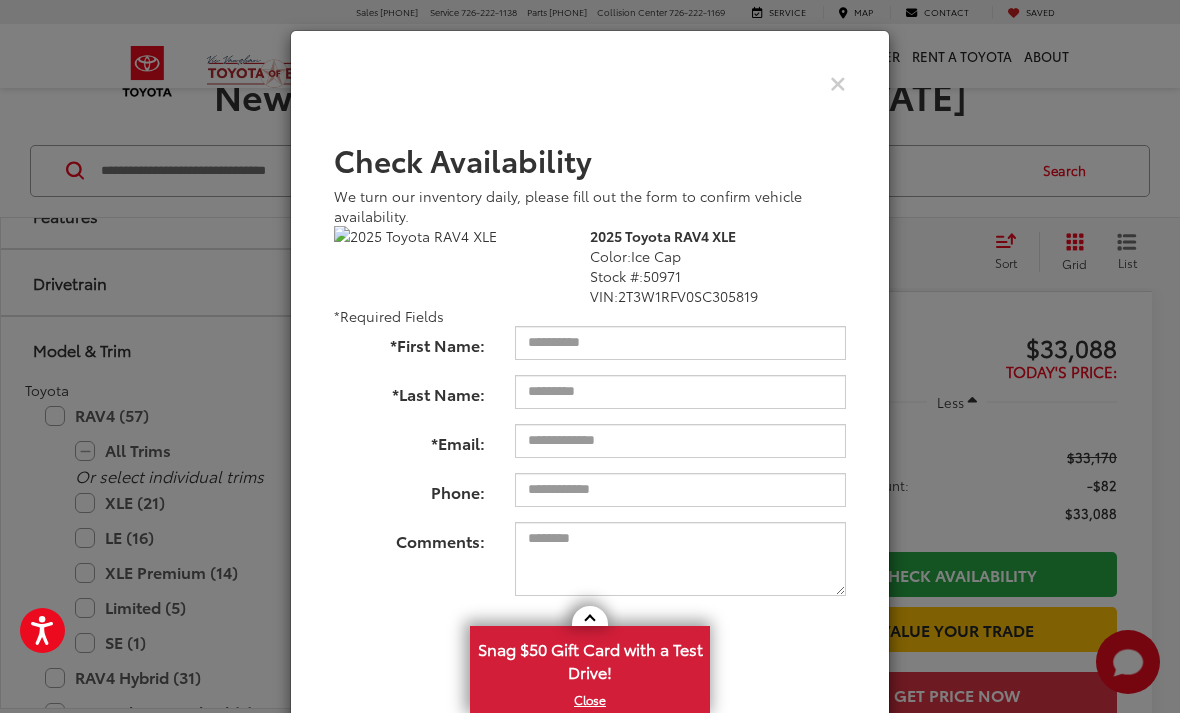click at bounding box center (838, 82) 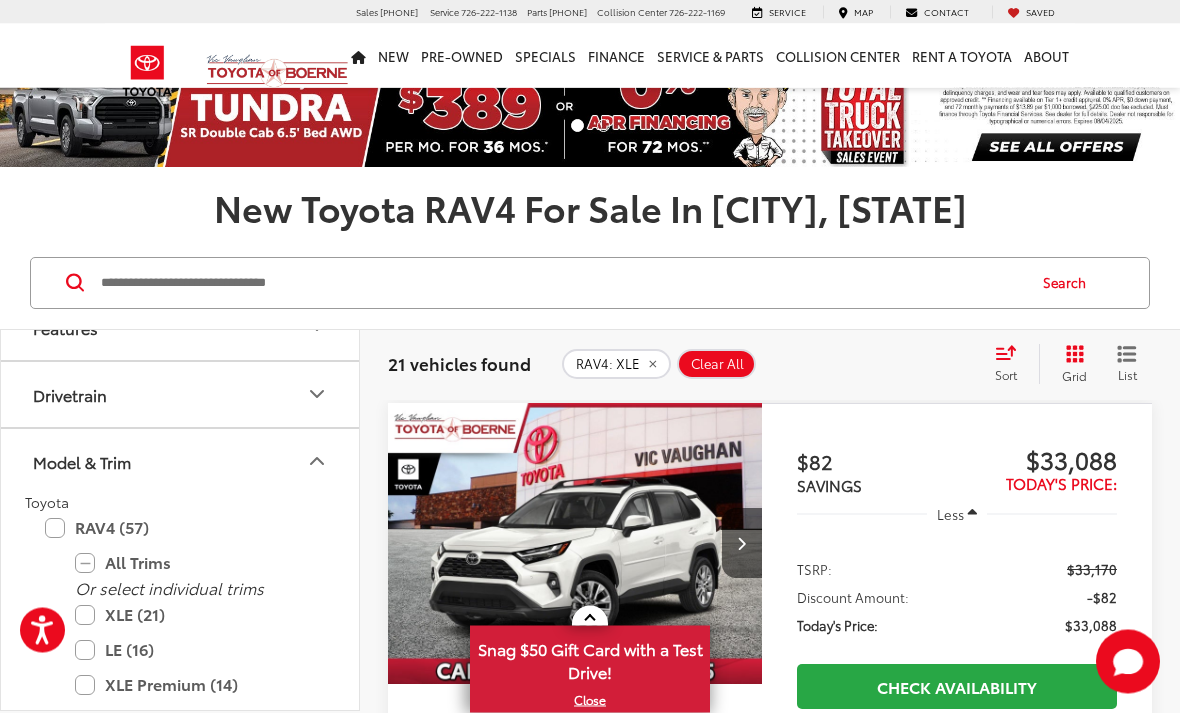 scroll, scrollTop: 48, scrollLeft: 0, axis: vertical 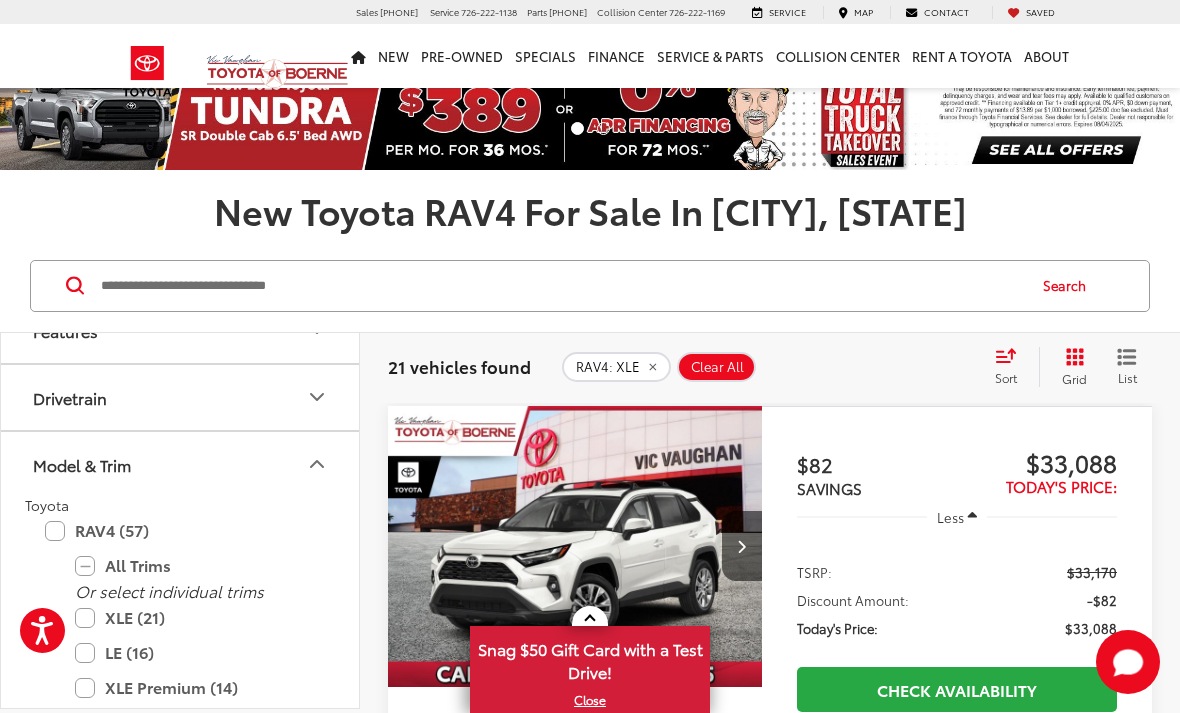 click on "Sort" at bounding box center (1006, 377) 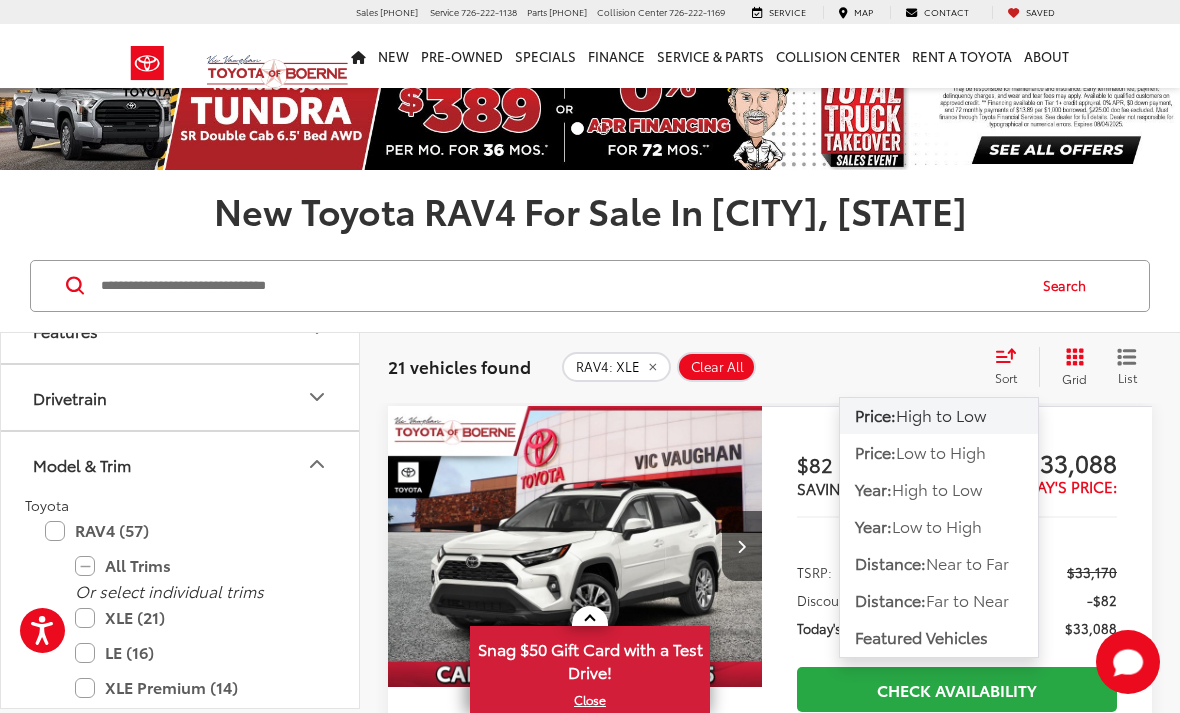 click on "Low to High" at bounding box center (941, 451) 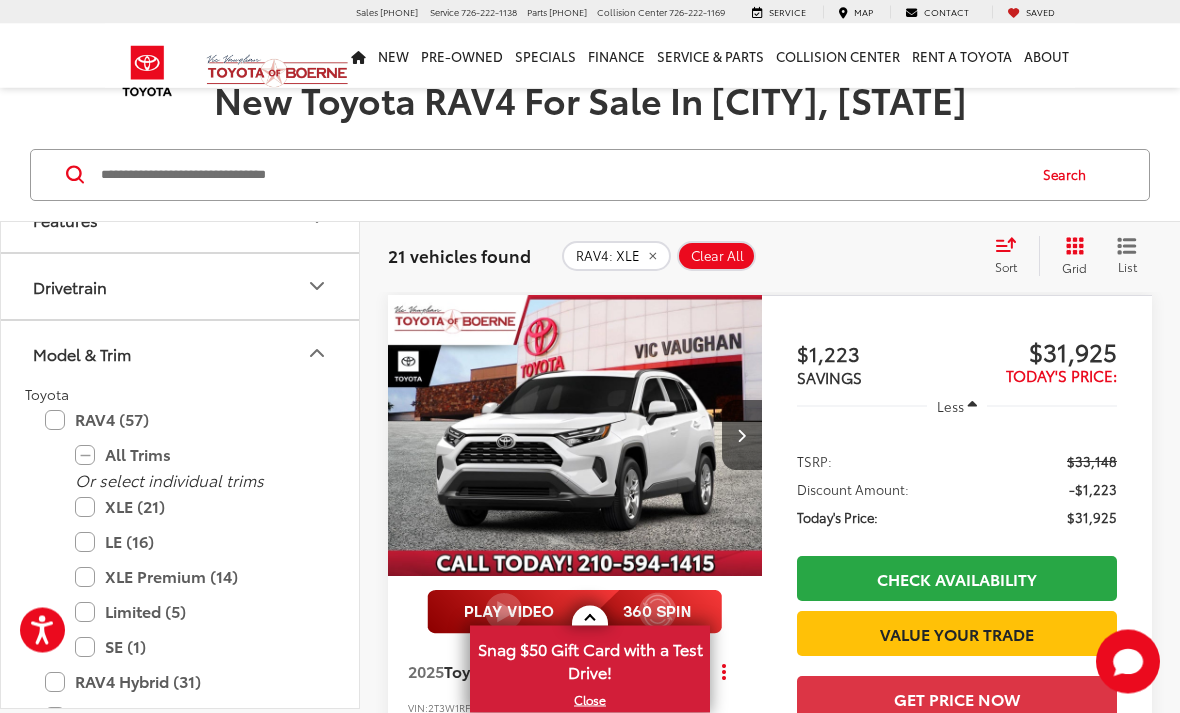 scroll, scrollTop: 159, scrollLeft: 0, axis: vertical 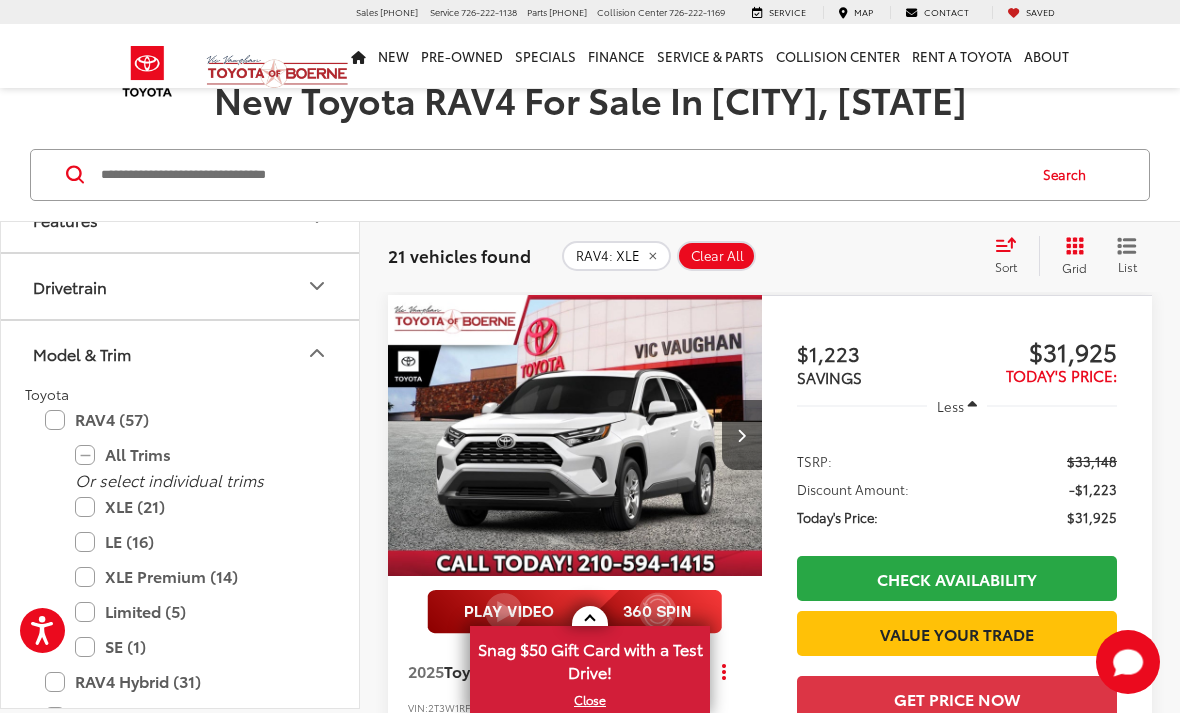 click at bounding box center [575, 436] 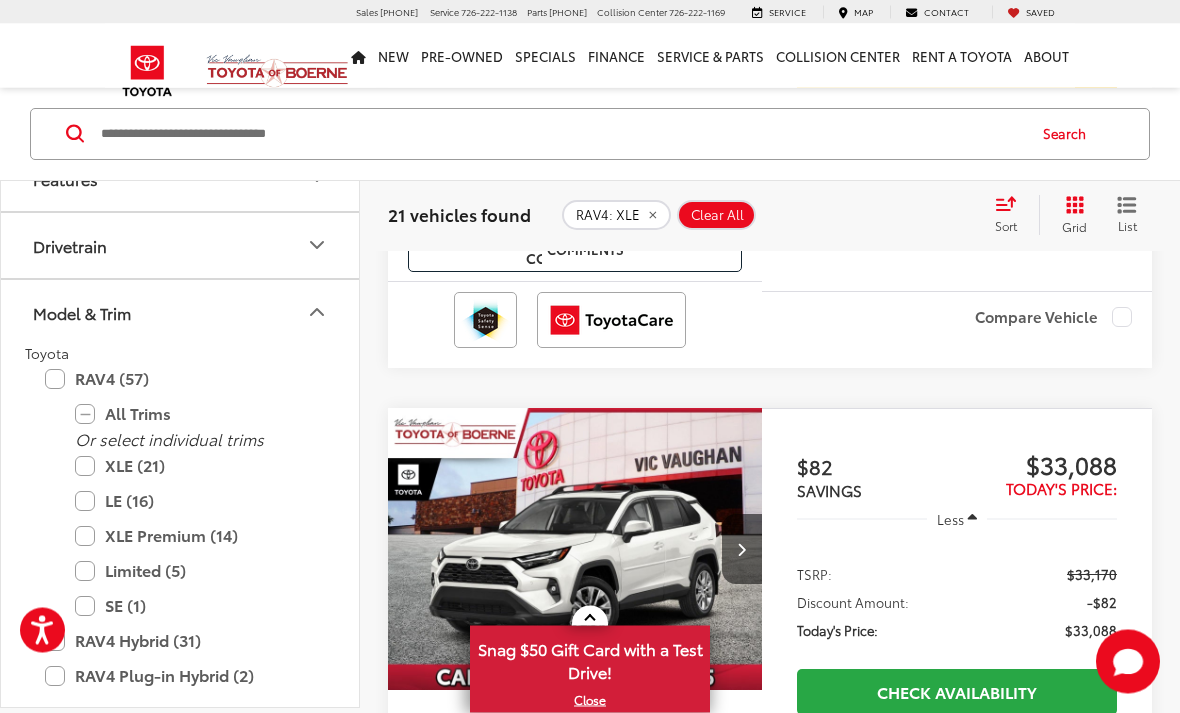 scroll, scrollTop: 713, scrollLeft: 0, axis: vertical 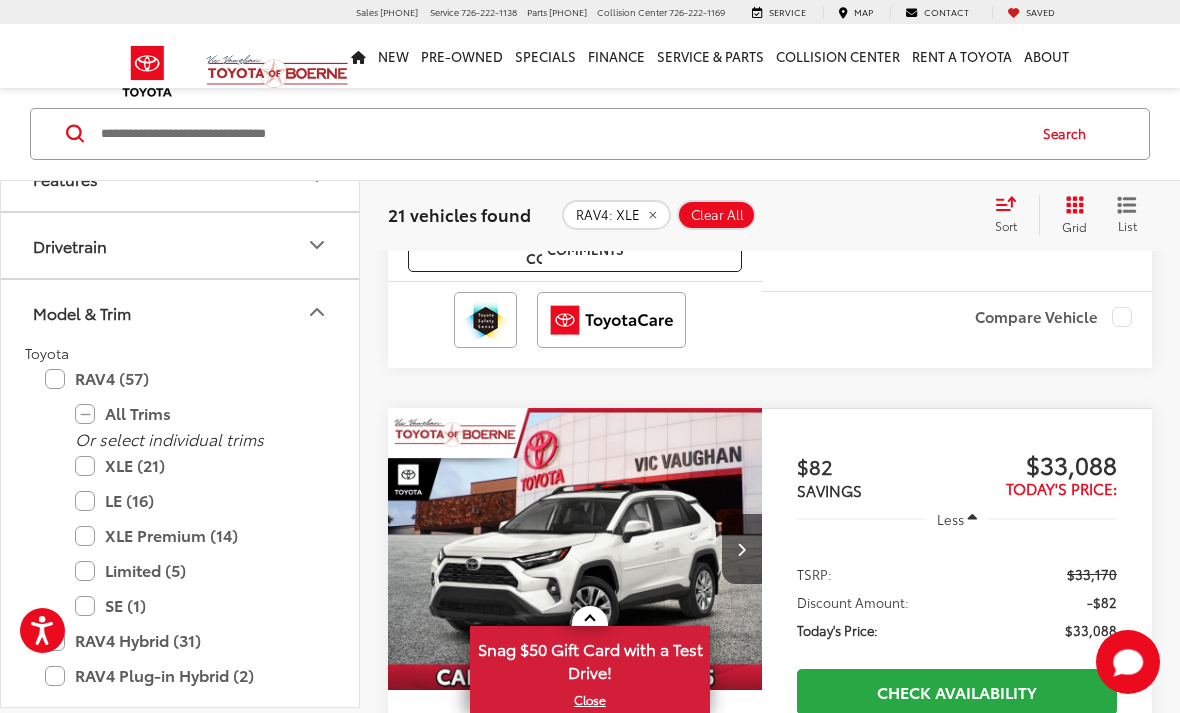 click at bounding box center (575, 549) 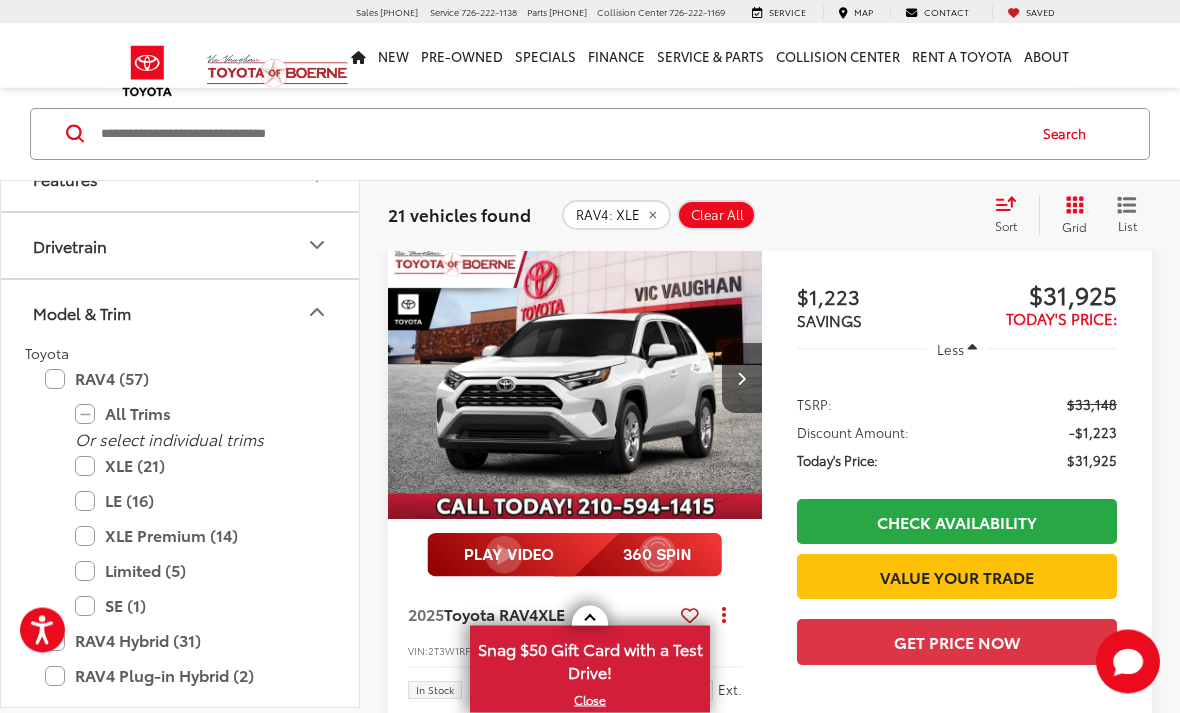 scroll, scrollTop: 177, scrollLeft: 0, axis: vertical 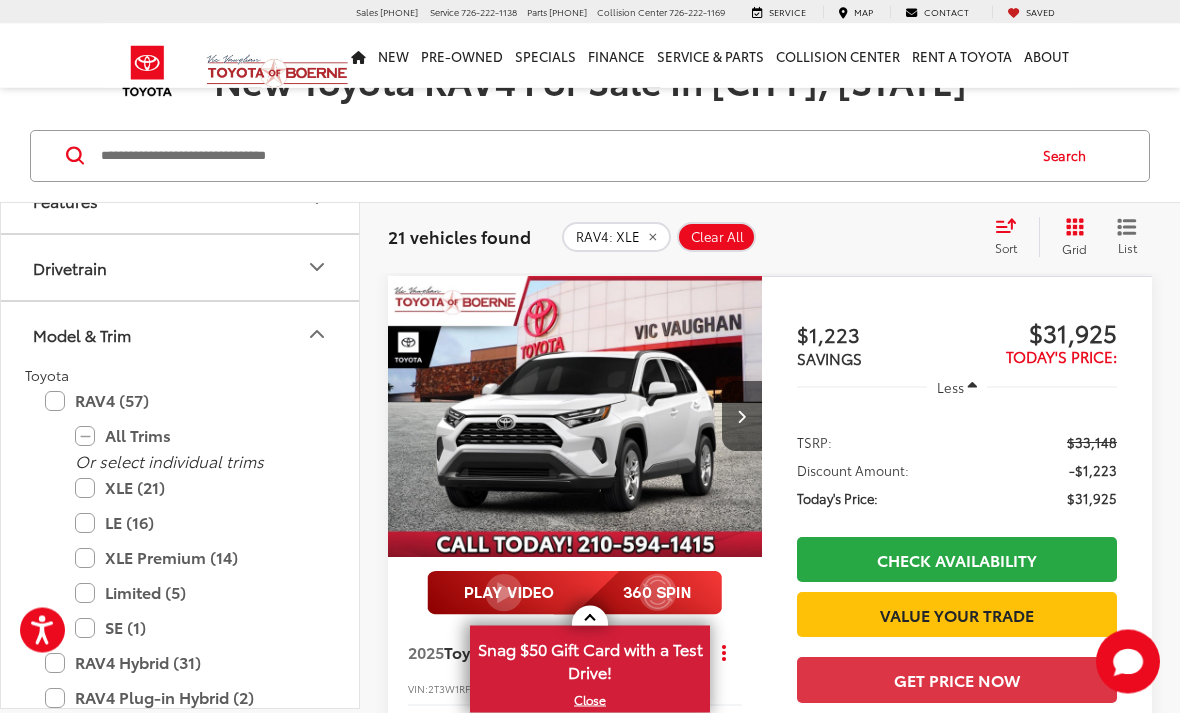 click at bounding box center [575, 418] 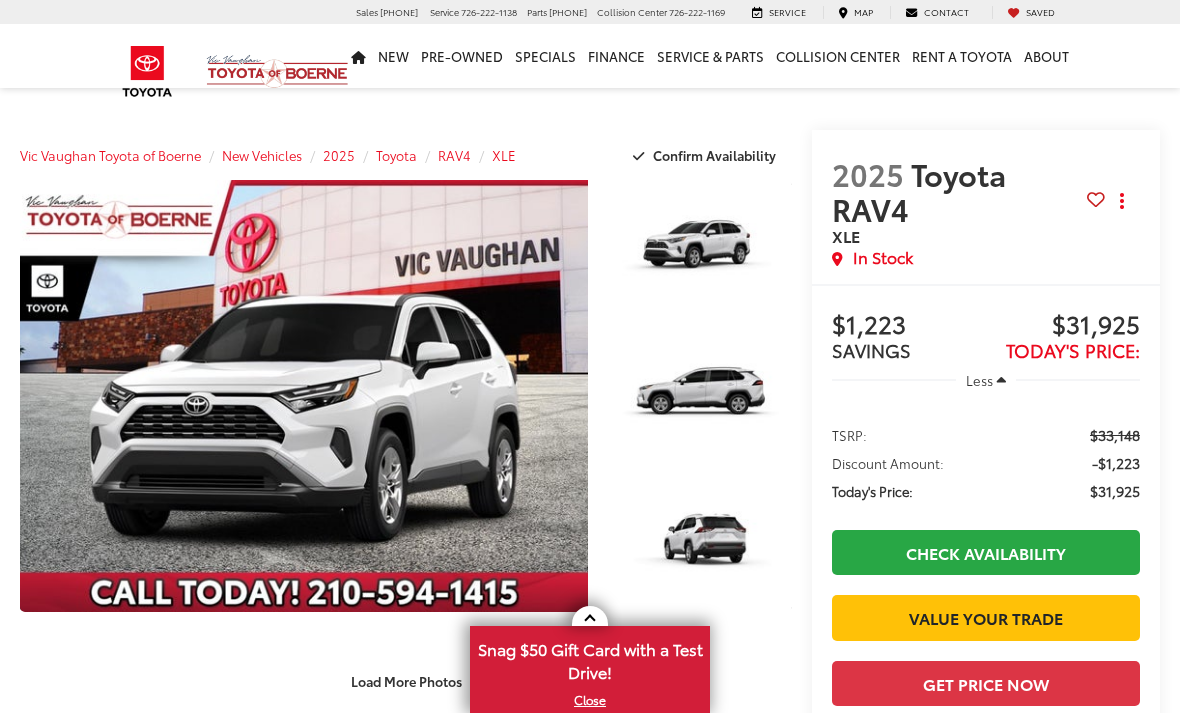 scroll, scrollTop: 0, scrollLeft: 0, axis: both 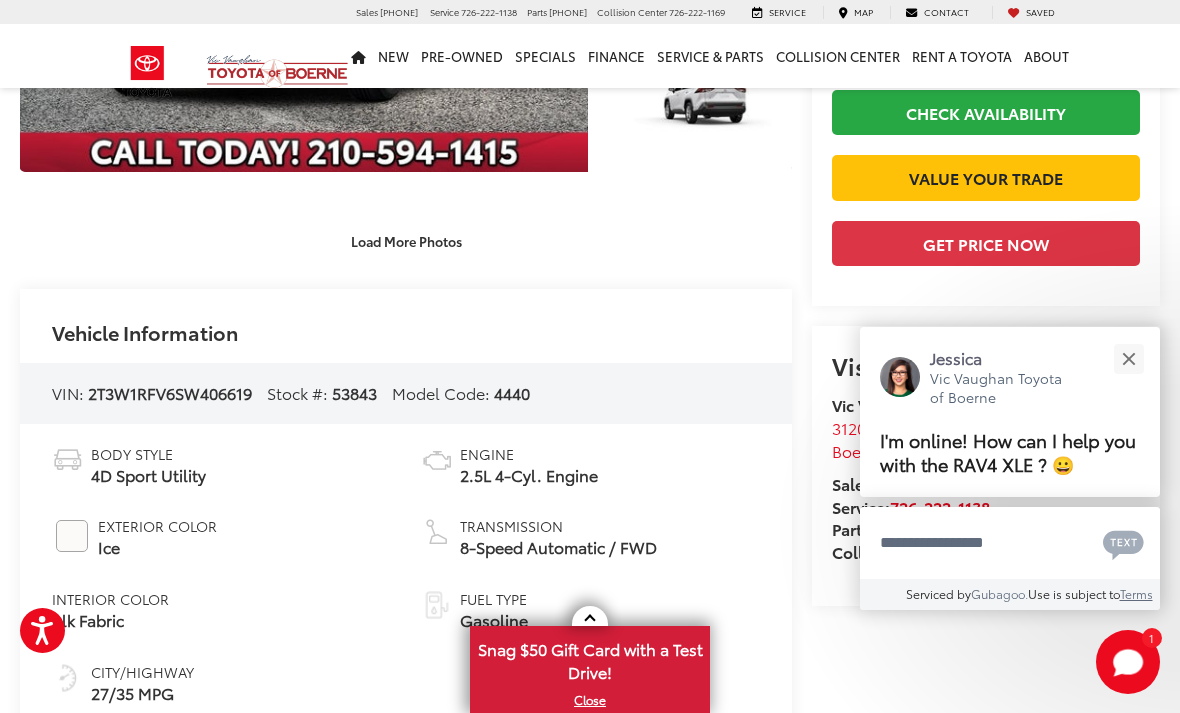 click at bounding box center (1128, 358) 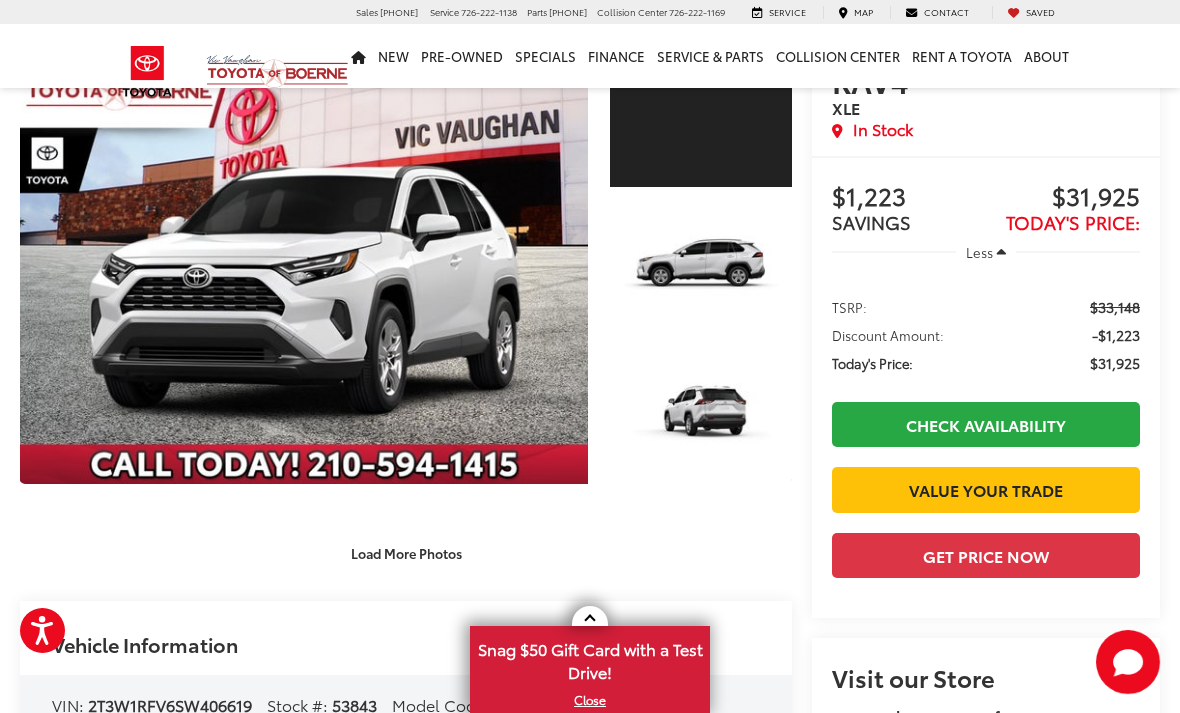scroll, scrollTop: 0, scrollLeft: 0, axis: both 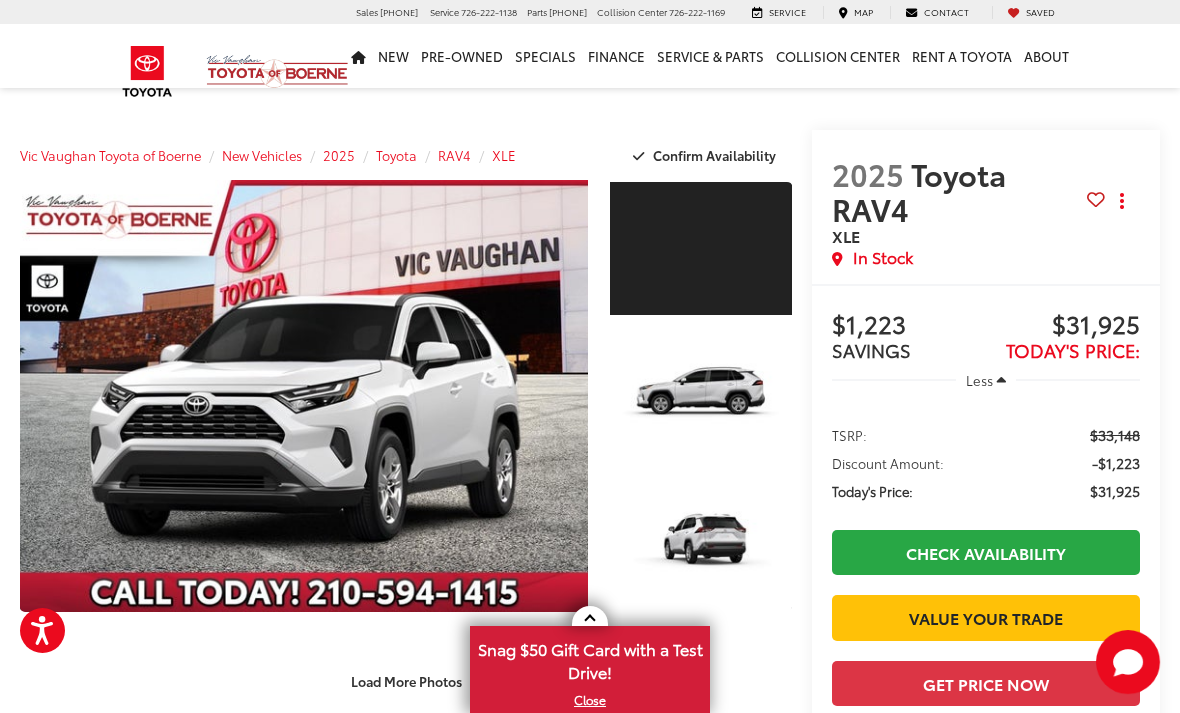 click at bounding box center (701, 248) 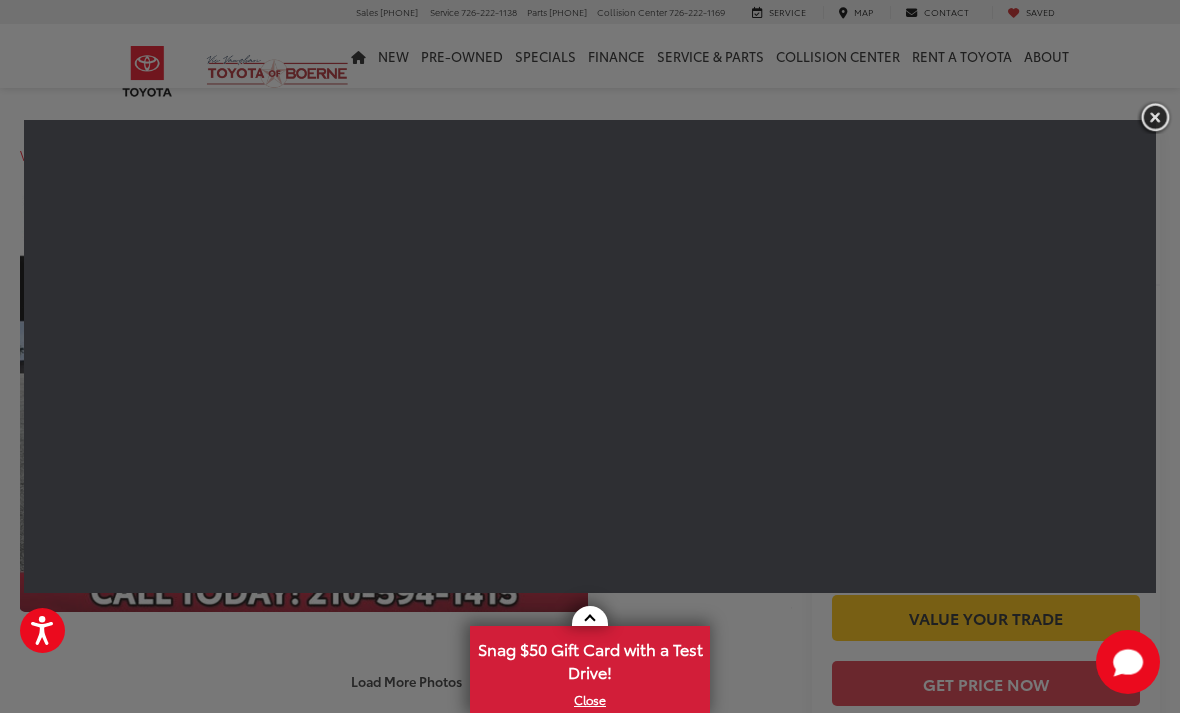click at bounding box center (1155, 117) 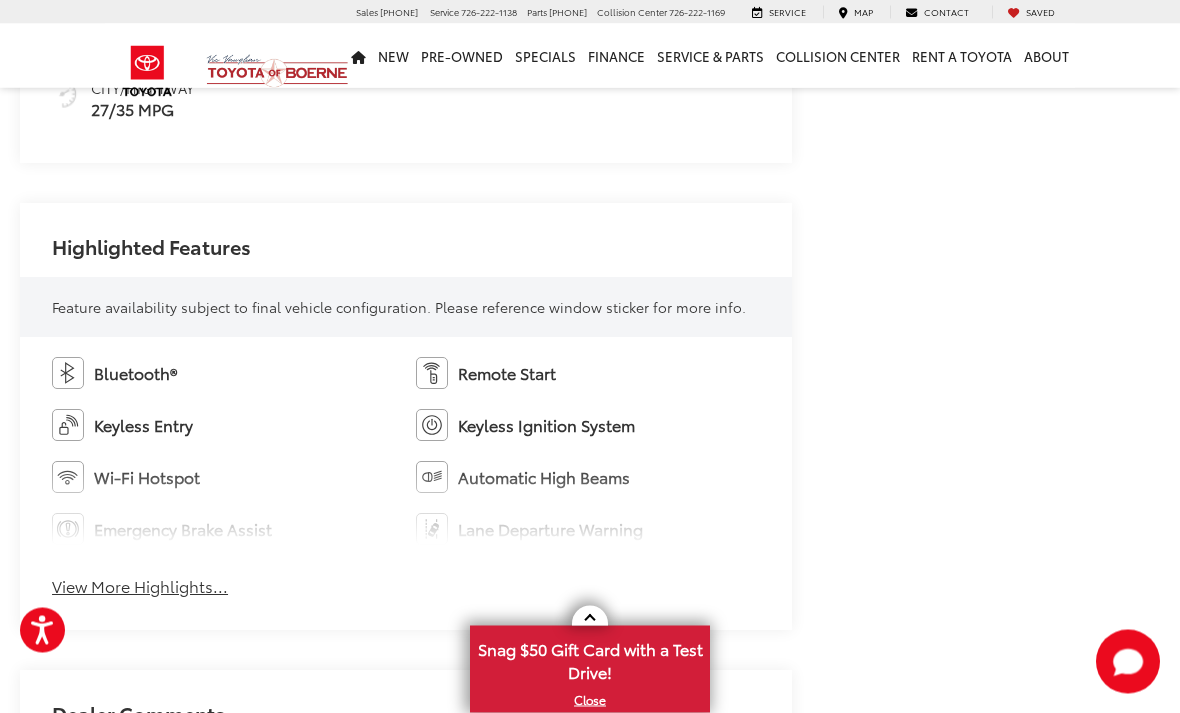 scroll, scrollTop: 1024, scrollLeft: 0, axis: vertical 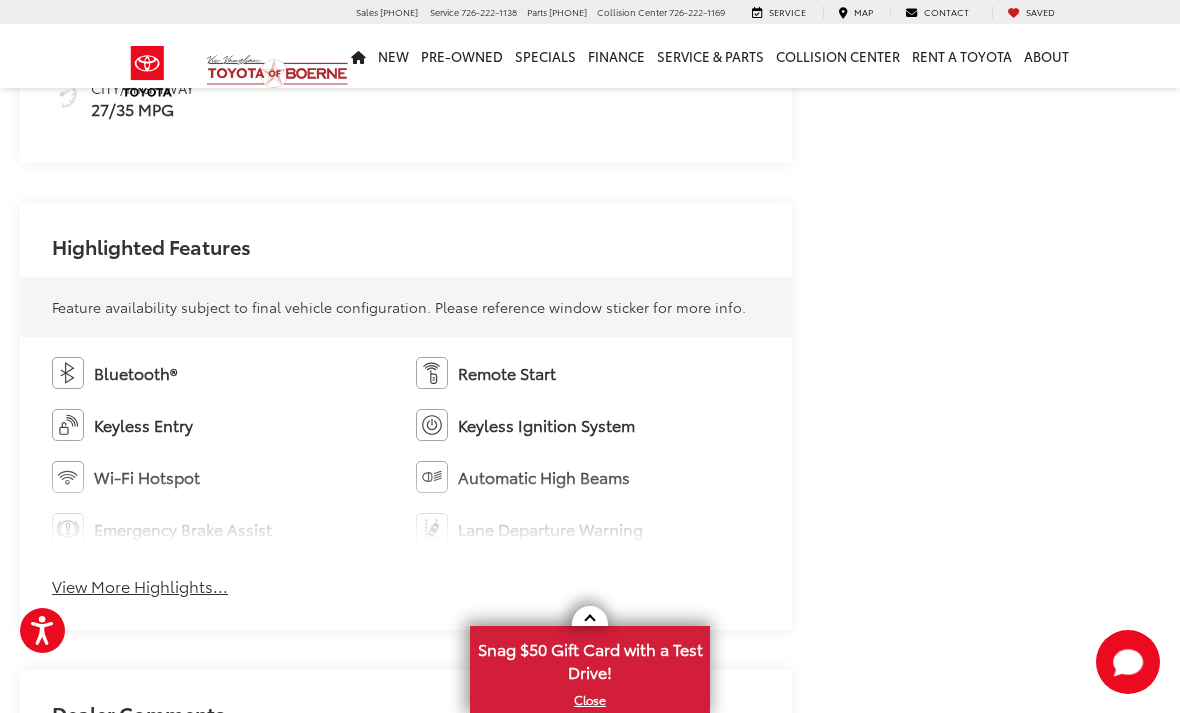 click on "View More Highlights..." at bounding box center (140, 586) 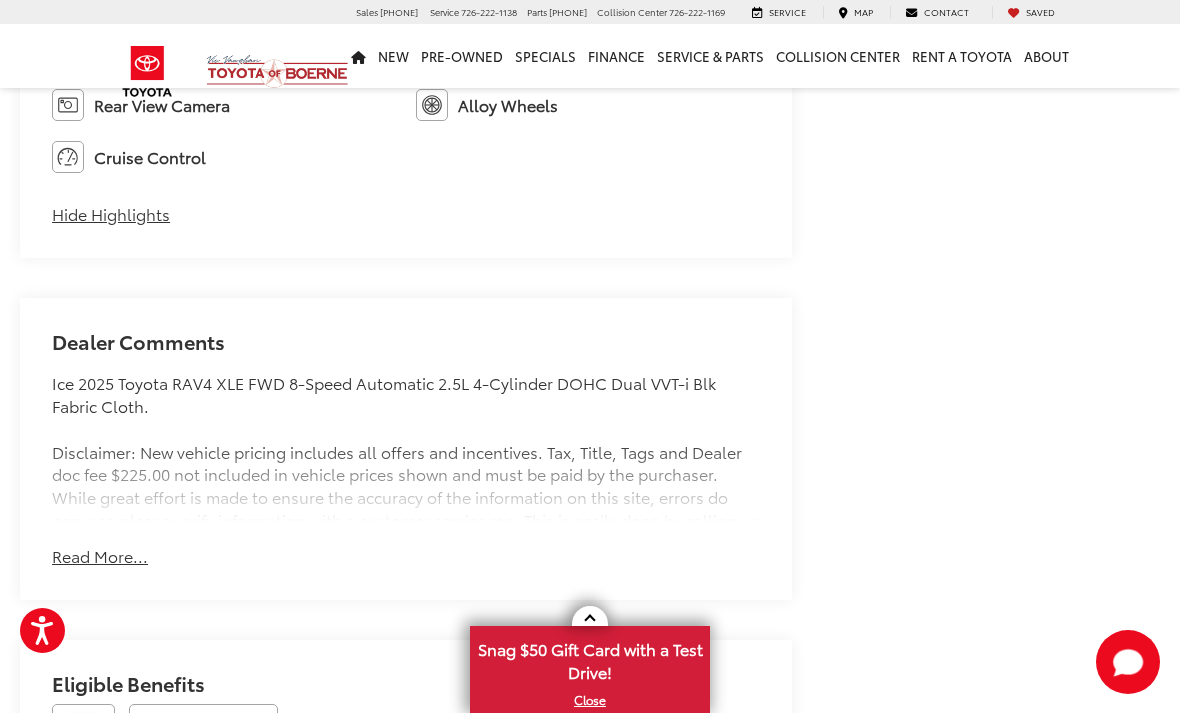scroll, scrollTop: 1560, scrollLeft: 0, axis: vertical 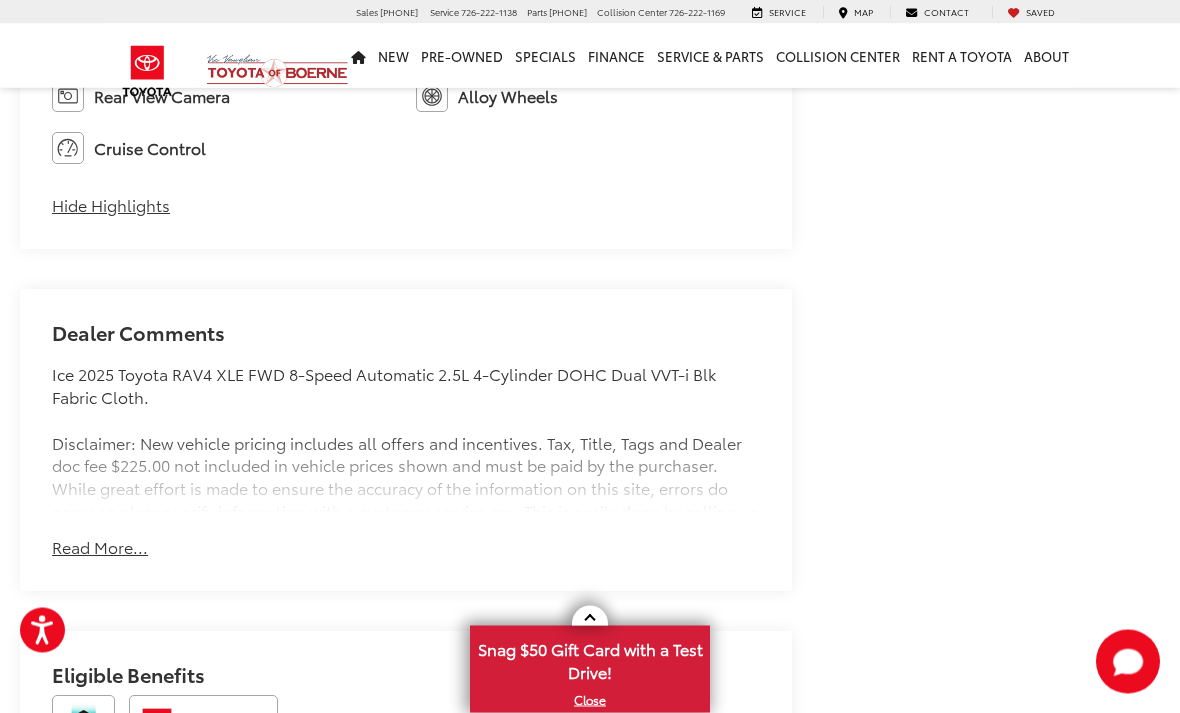 click on "Read More..." at bounding box center [100, 548] 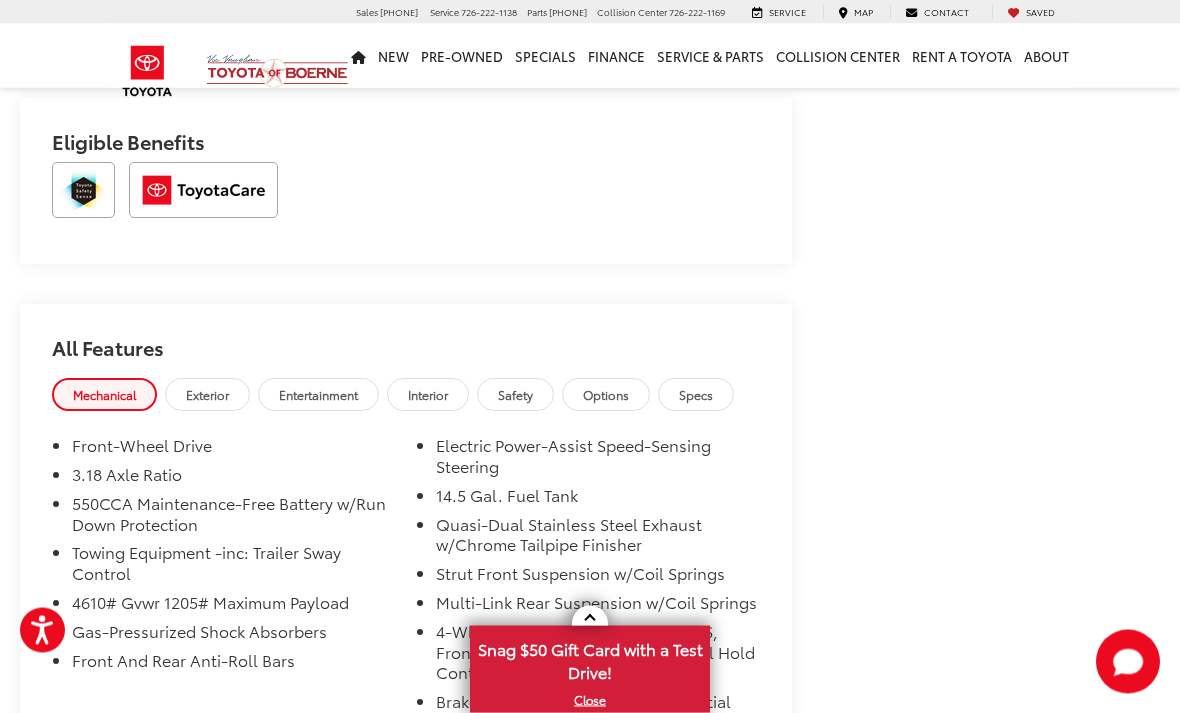 scroll, scrollTop: 2198, scrollLeft: 0, axis: vertical 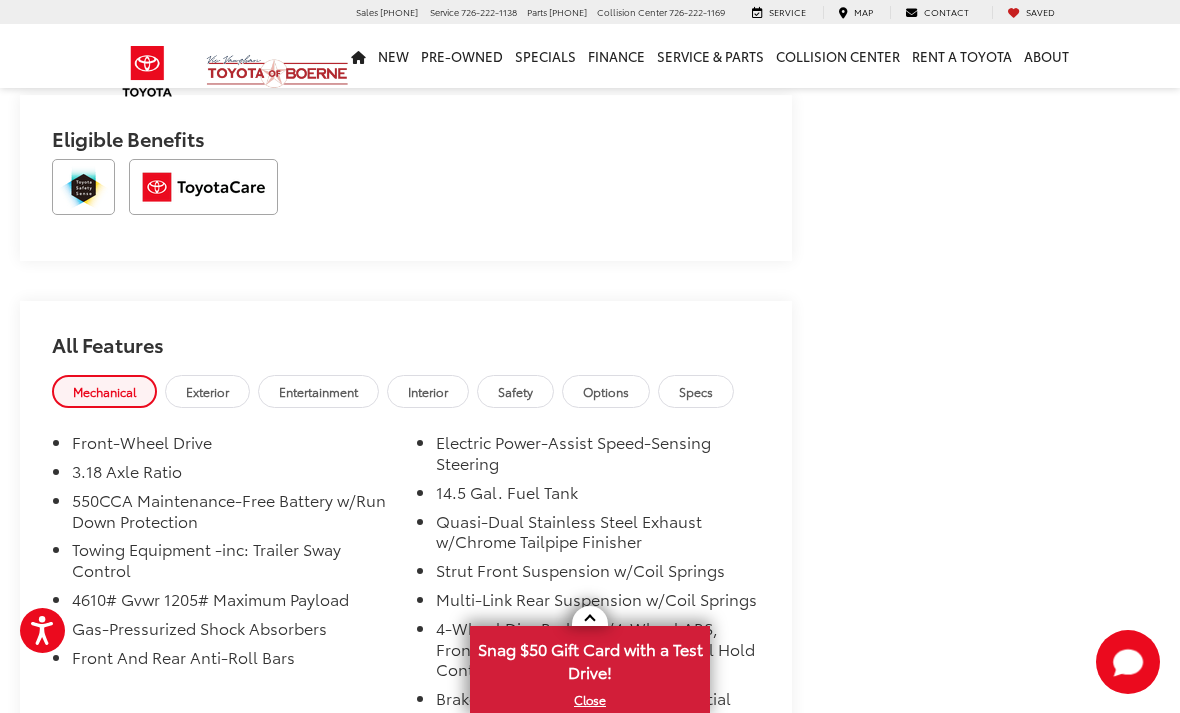 click on "Specs" at bounding box center (696, 391) 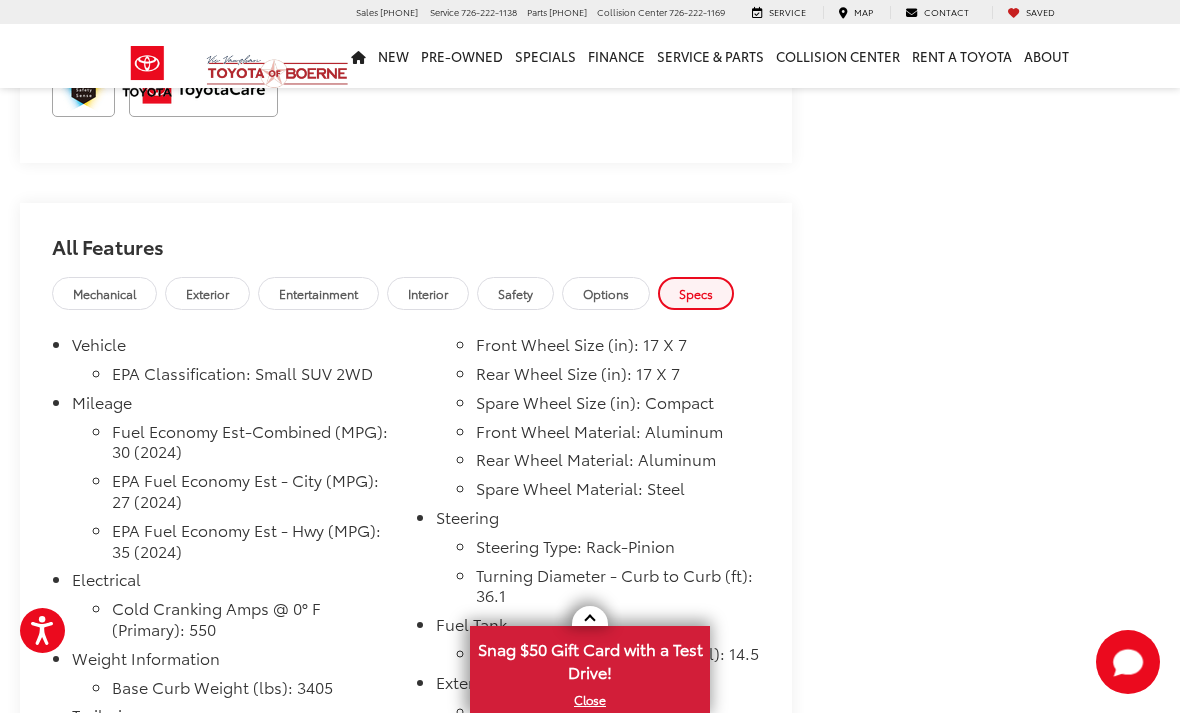 scroll, scrollTop: 2294, scrollLeft: 0, axis: vertical 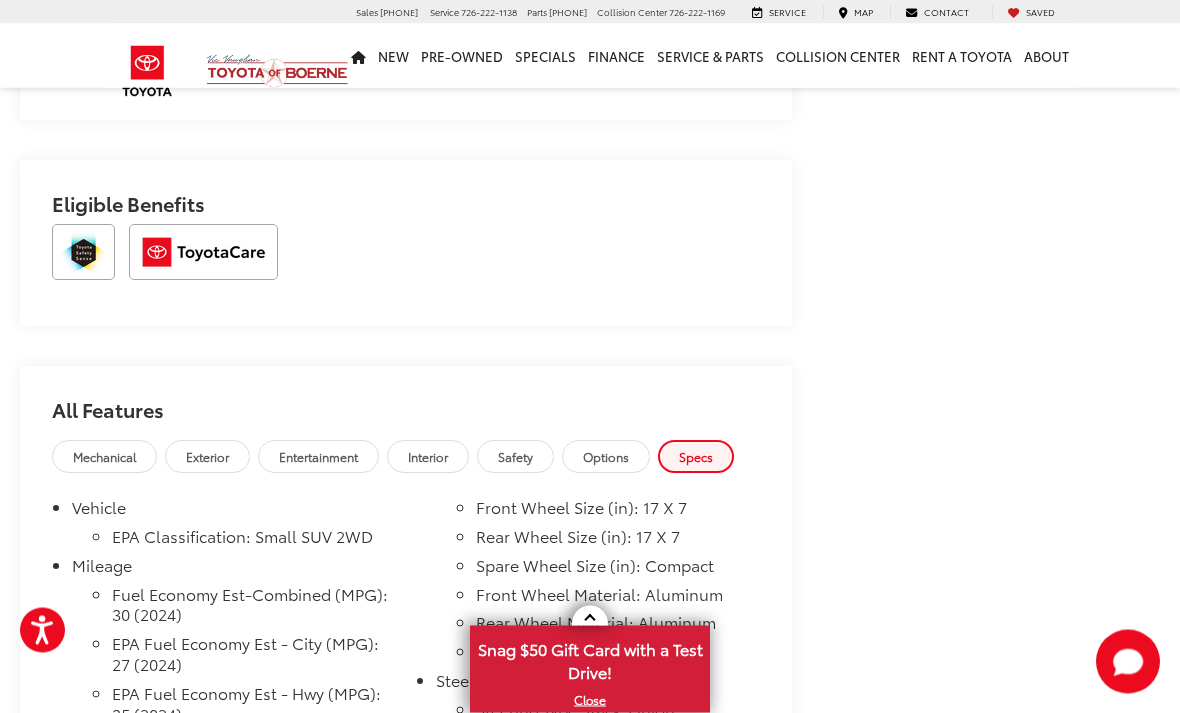 click on "Options" at bounding box center [606, 457] 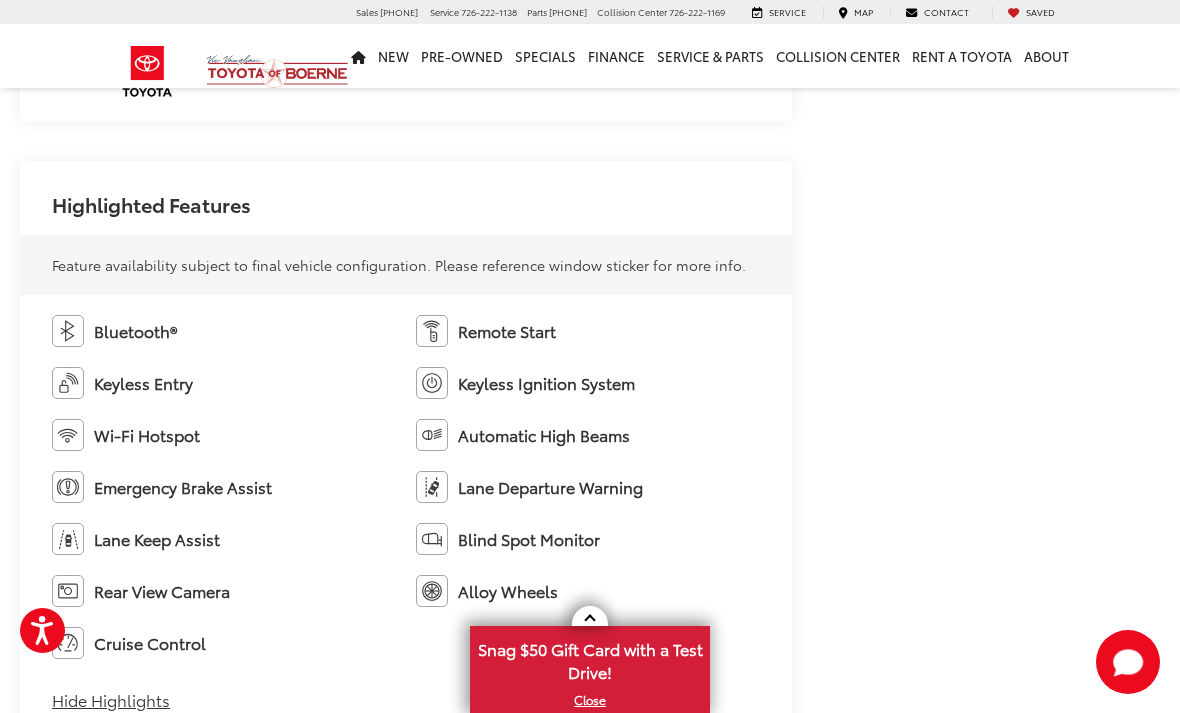 scroll, scrollTop: 1065, scrollLeft: 0, axis: vertical 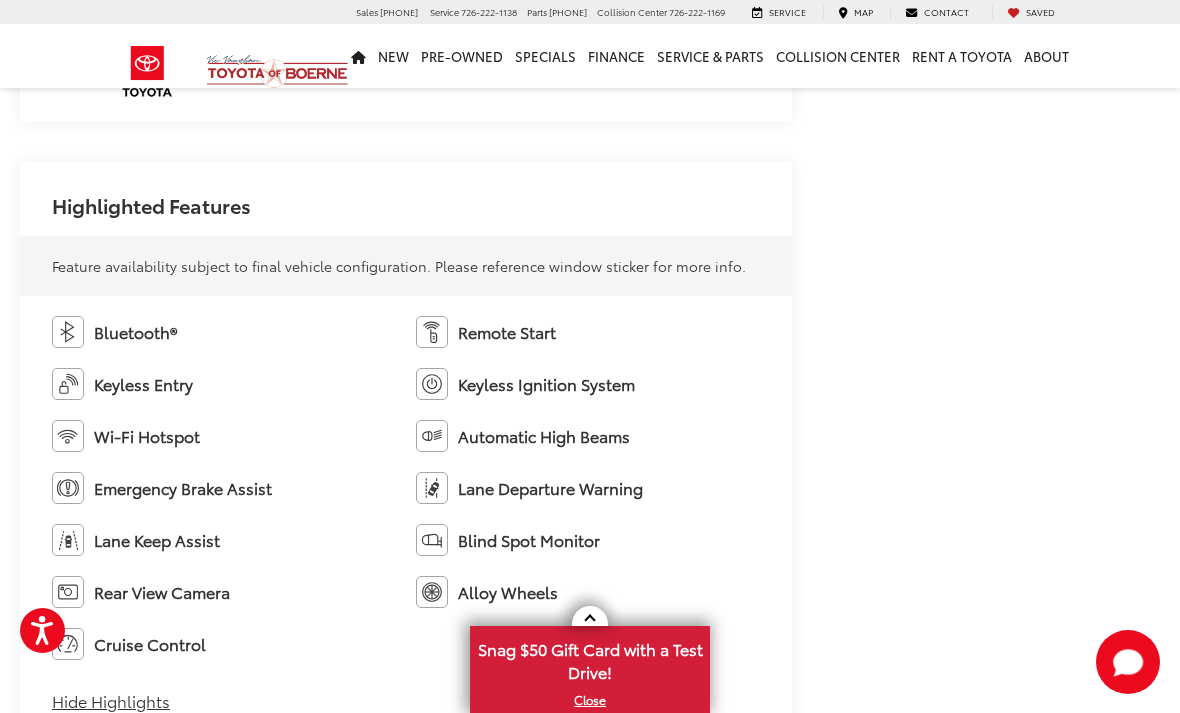 click on "Feature availability subject to final vehicle configuration. Please reference window sticker for more info." at bounding box center [399, 266] 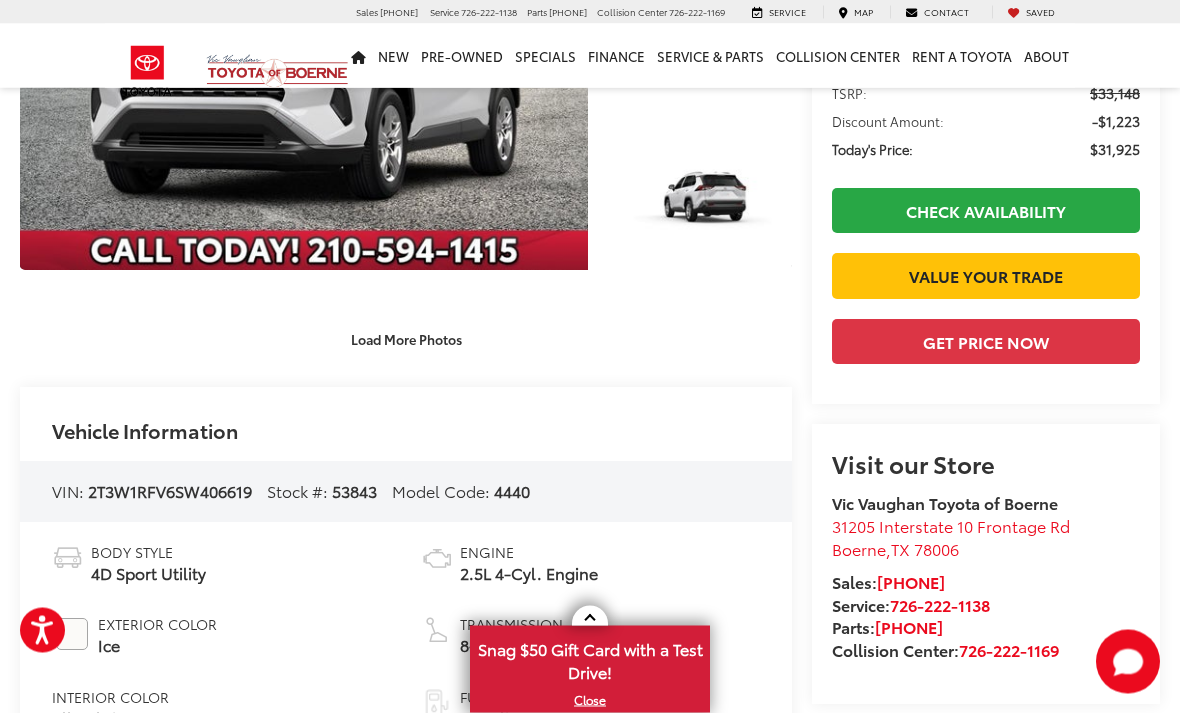 click on "Load More Photos" at bounding box center (406, 339) 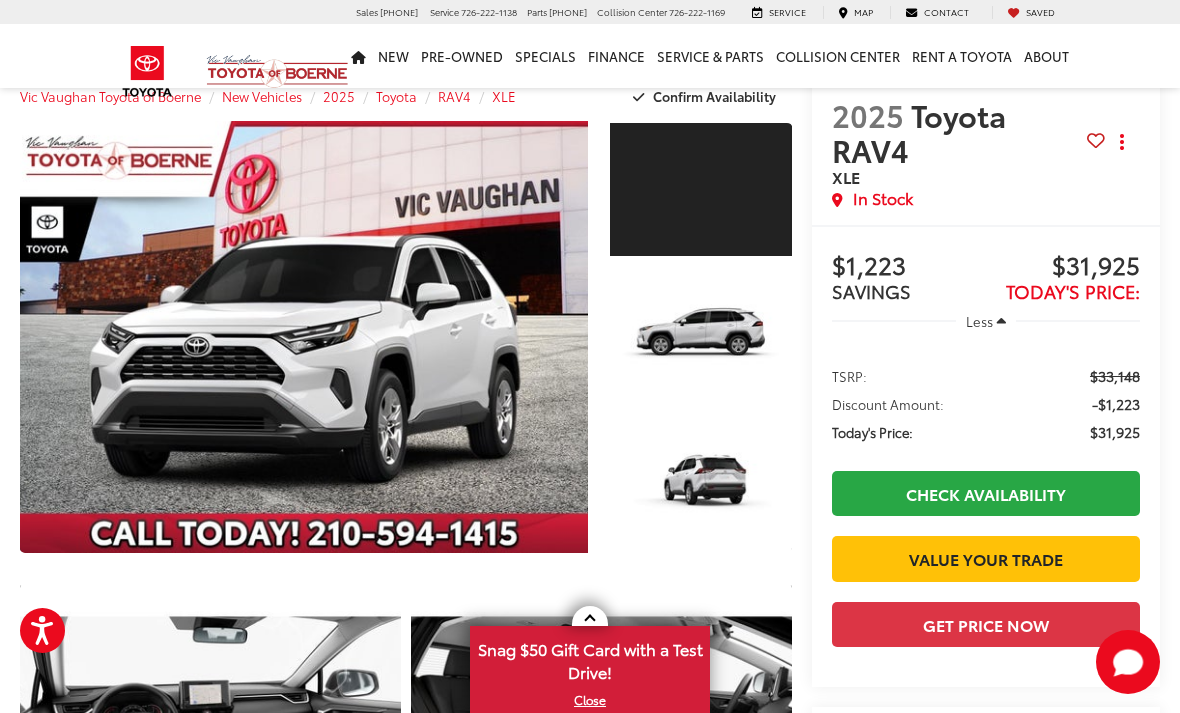 scroll, scrollTop: 63, scrollLeft: 0, axis: vertical 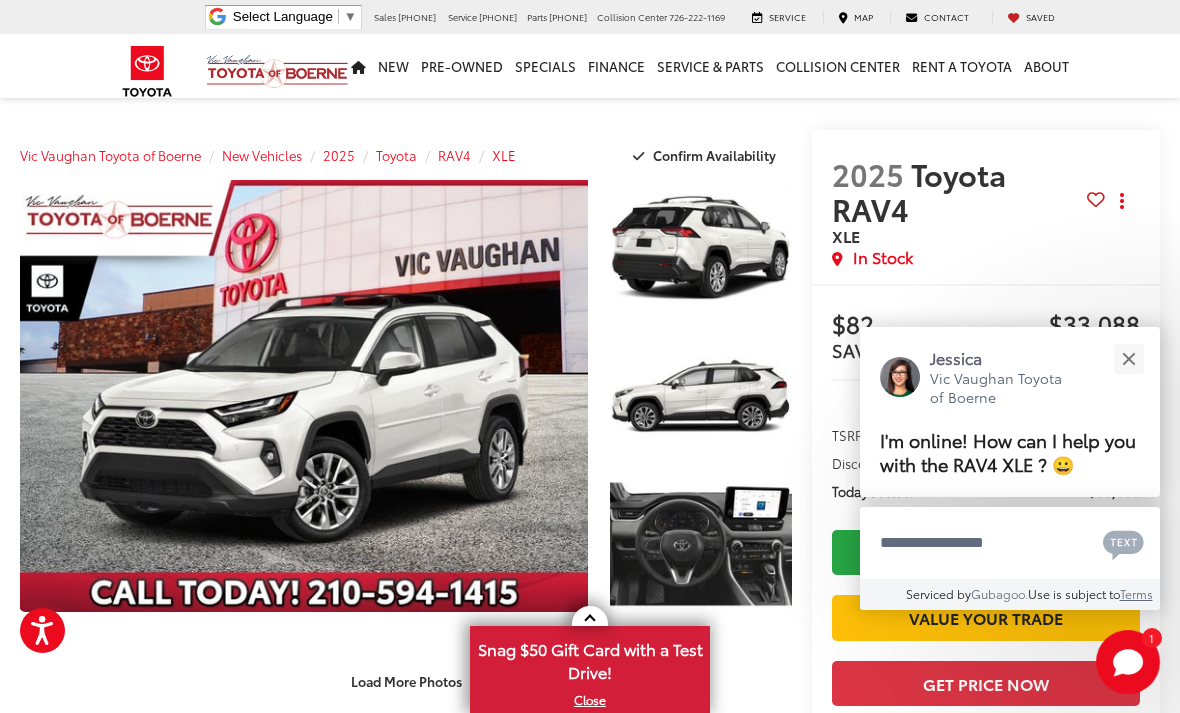 click at bounding box center [1128, 358] 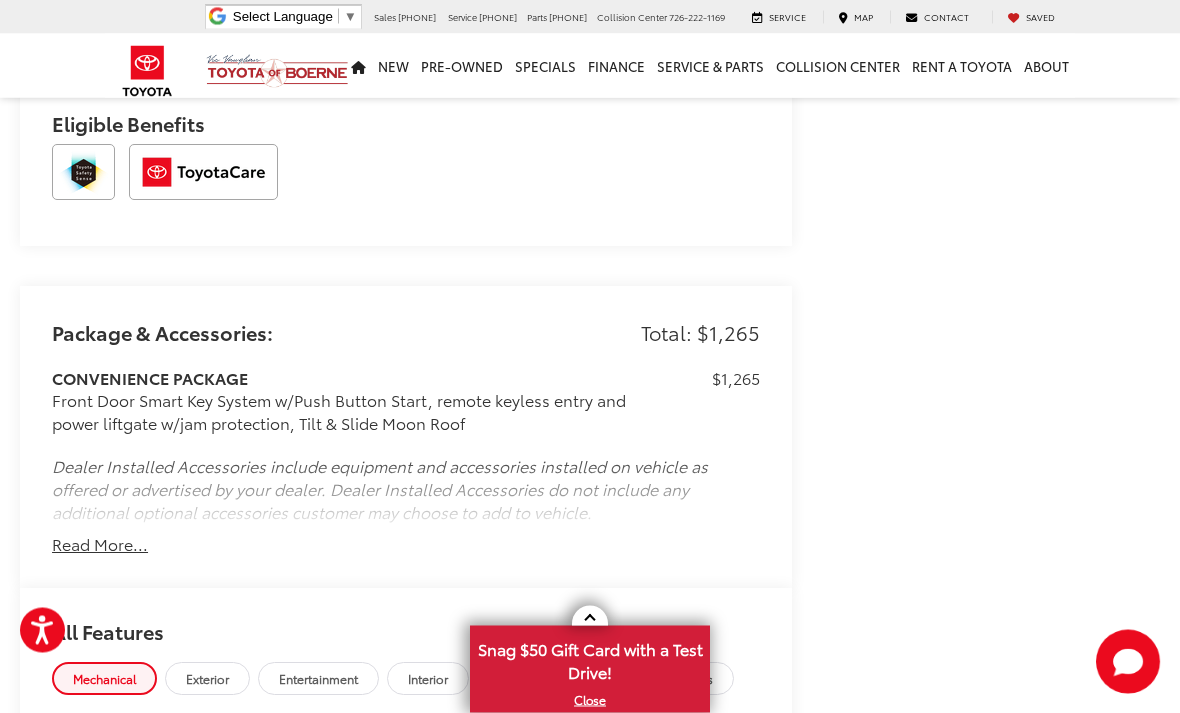 scroll, scrollTop: 2005, scrollLeft: 0, axis: vertical 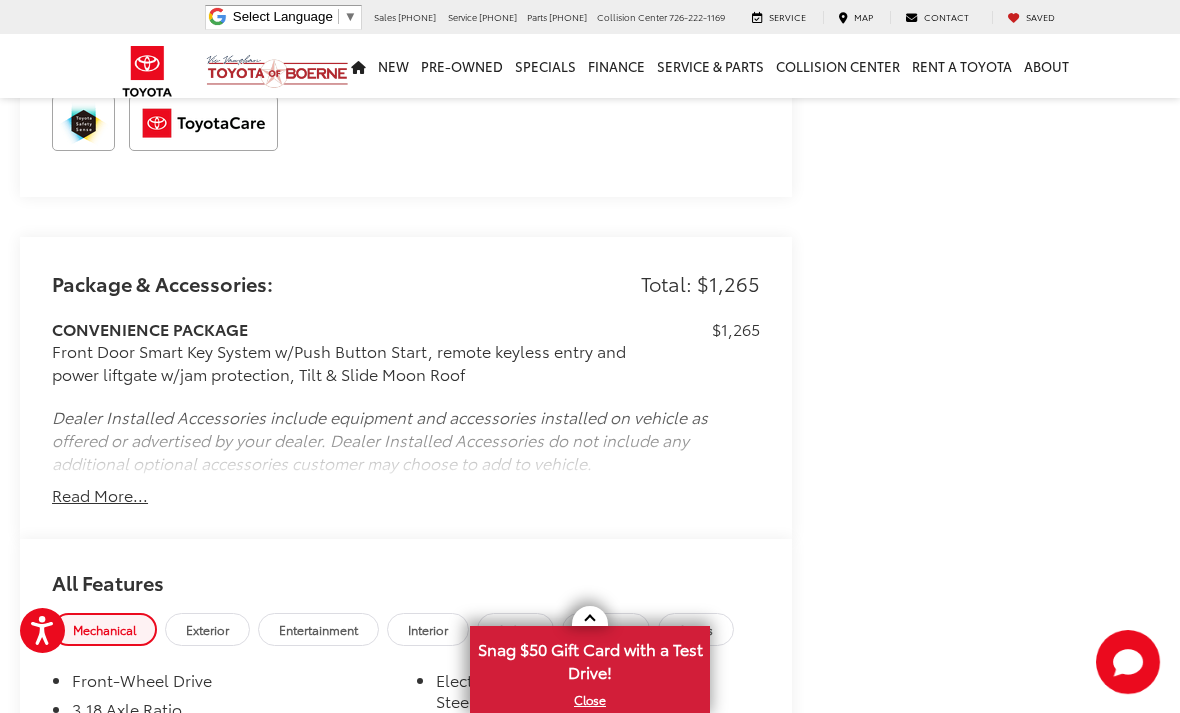 click on "Read More..." at bounding box center [100, 495] 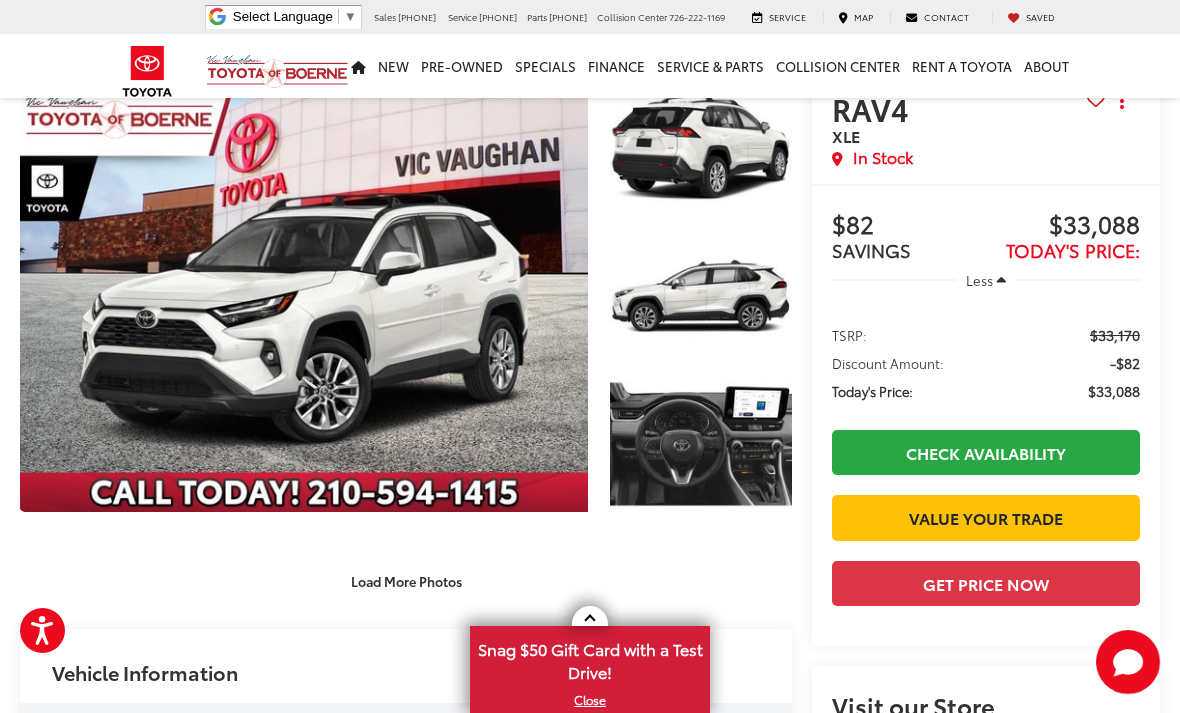 scroll, scrollTop: 0, scrollLeft: 0, axis: both 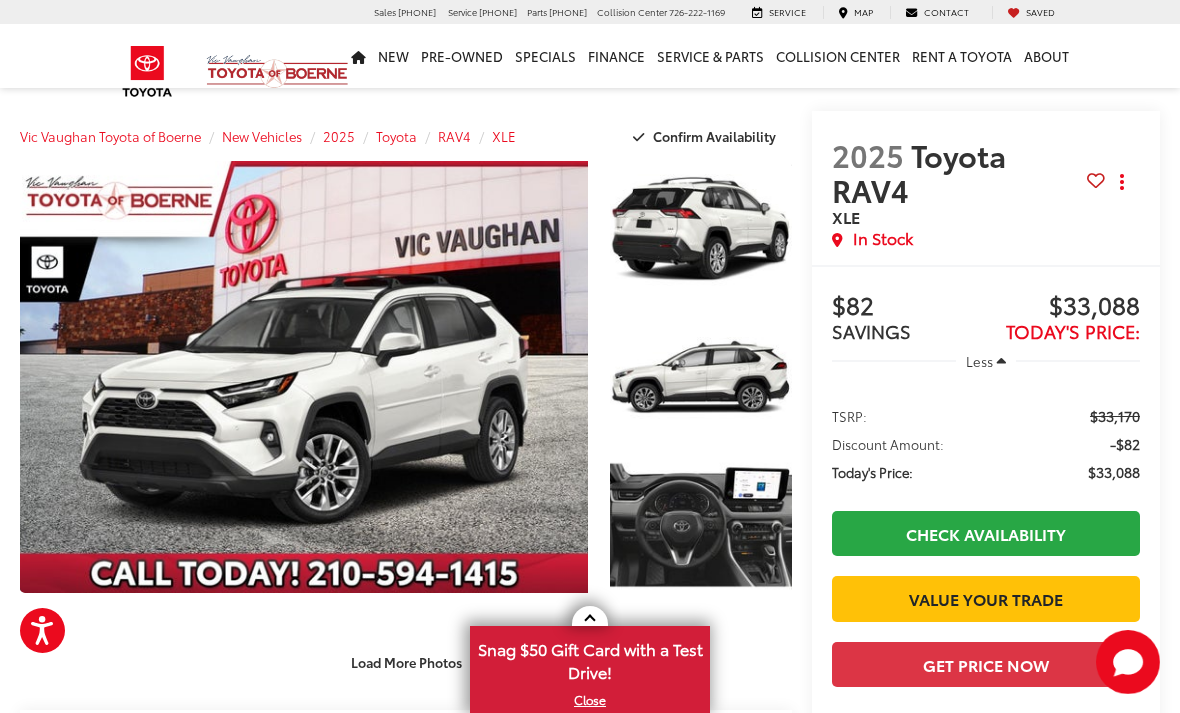 click on "Load More Photos" at bounding box center (406, 661) 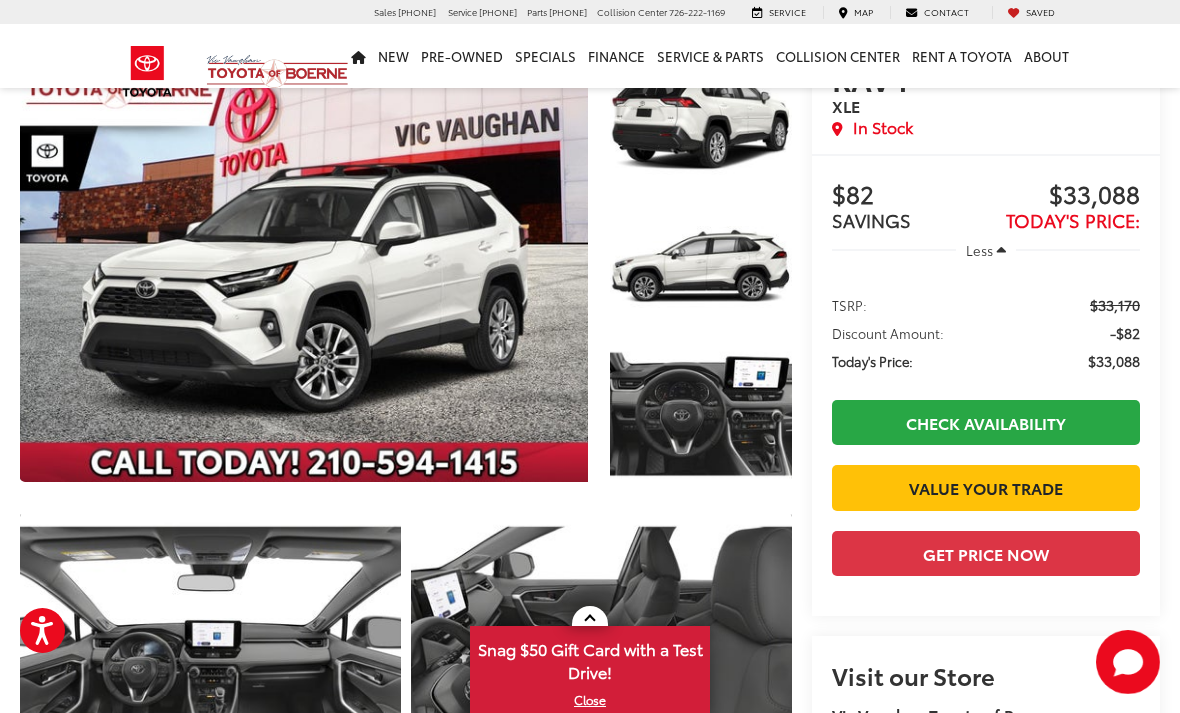 scroll, scrollTop: 128, scrollLeft: 0, axis: vertical 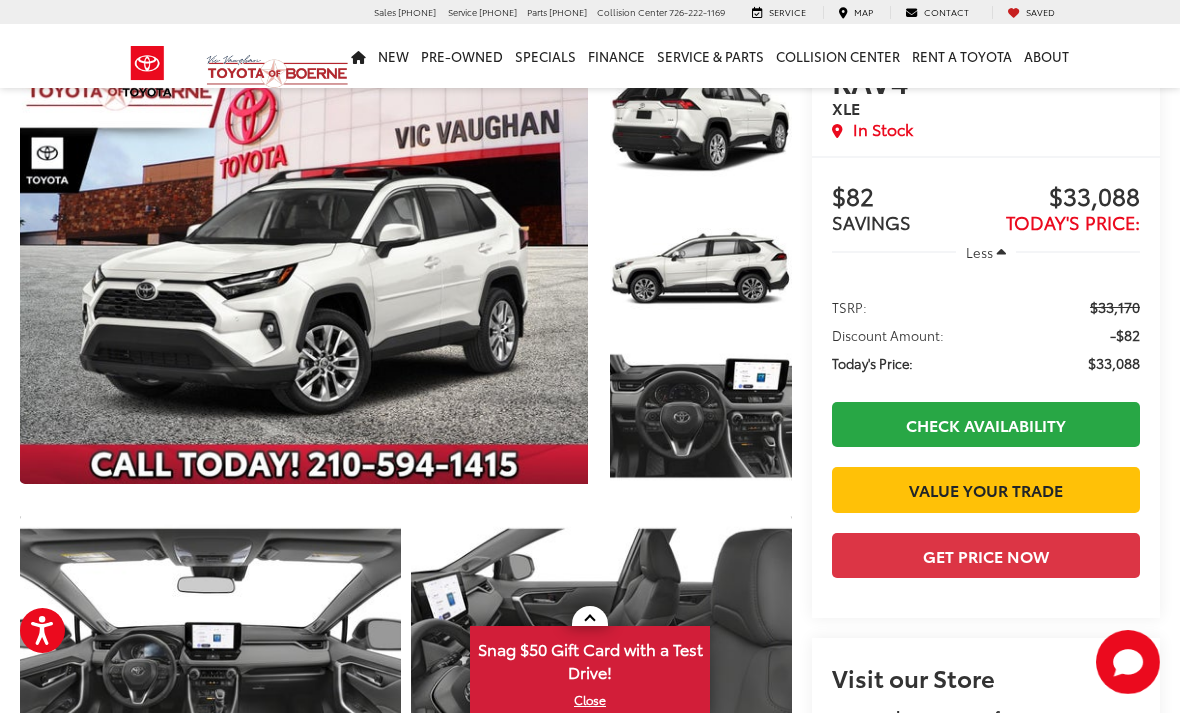click at bounding box center [701, 268] 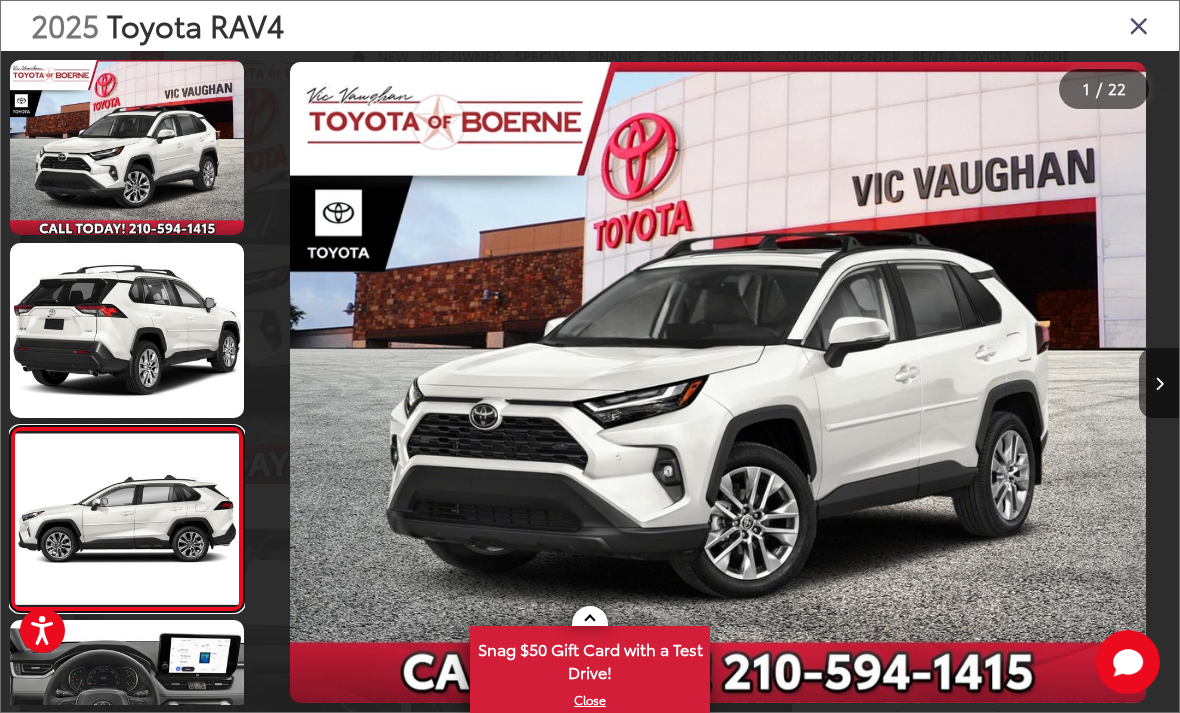 scroll, scrollTop: 55, scrollLeft: 0, axis: vertical 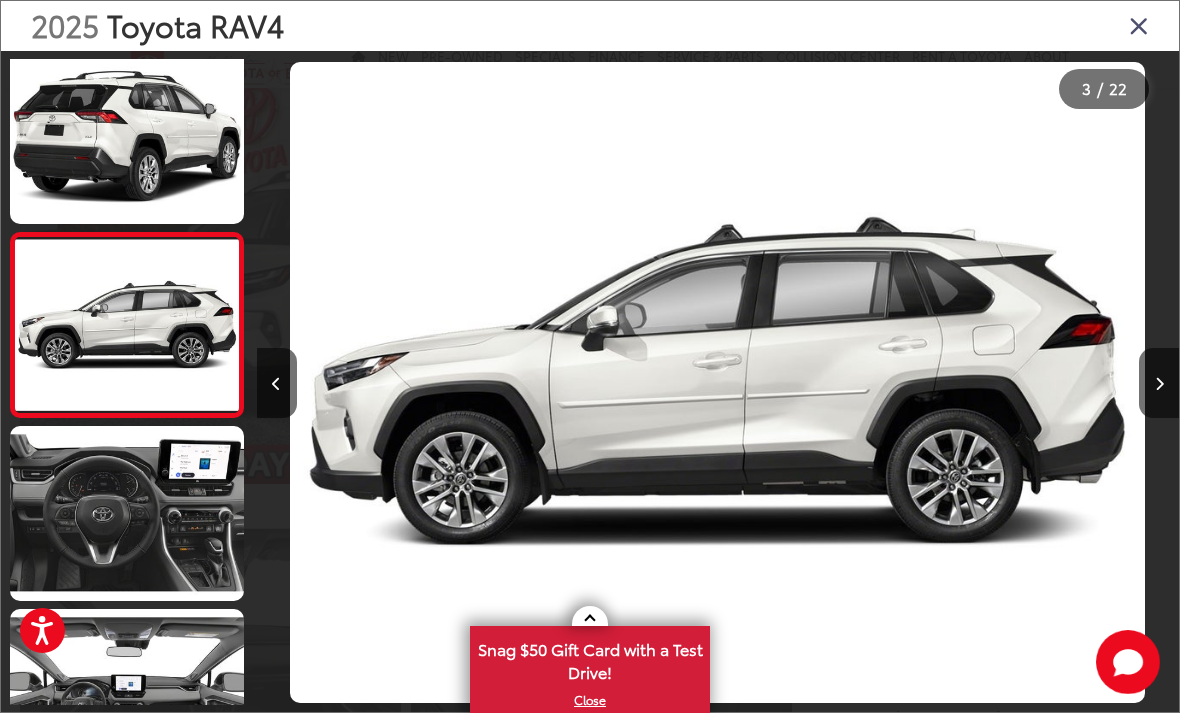 click at bounding box center [1159, 383] 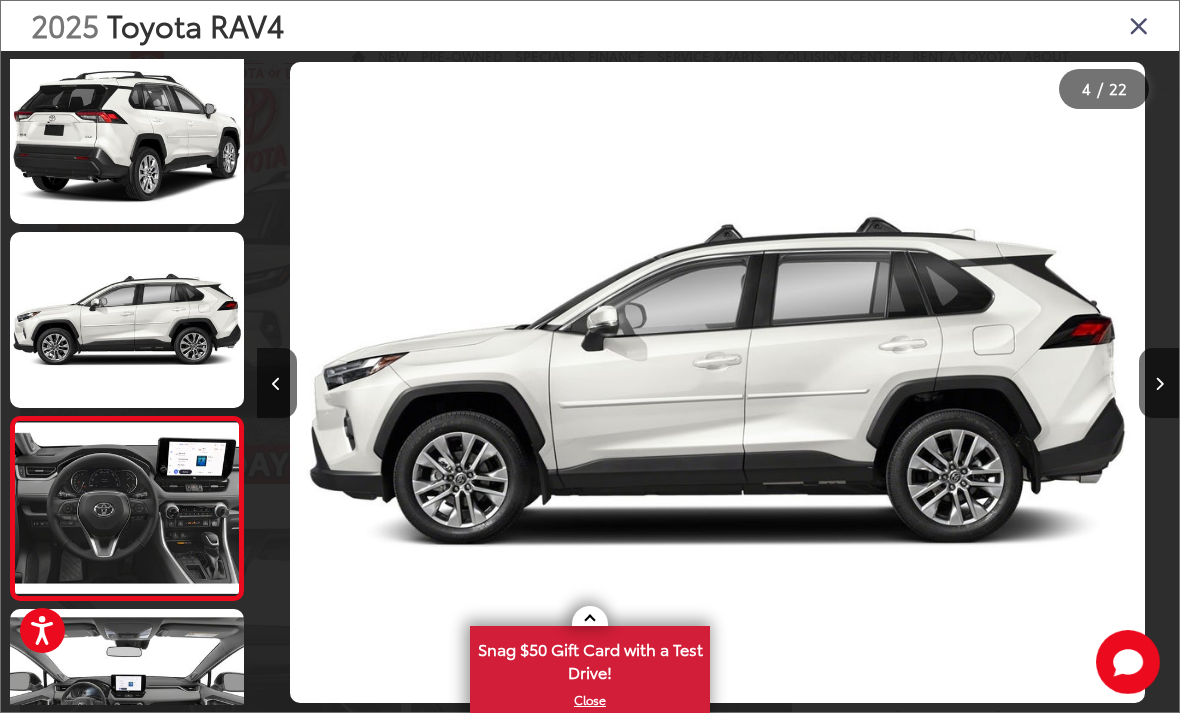 scroll, scrollTop: 353, scrollLeft: 0, axis: vertical 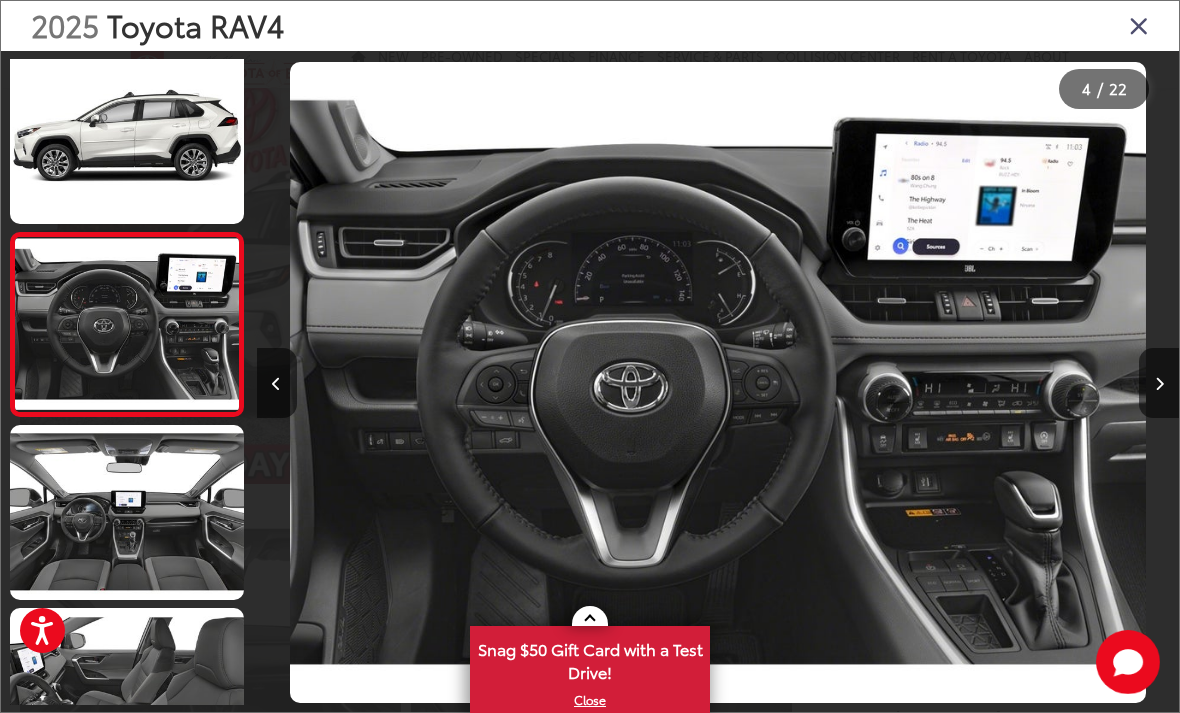 click at bounding box center [1159, 383] 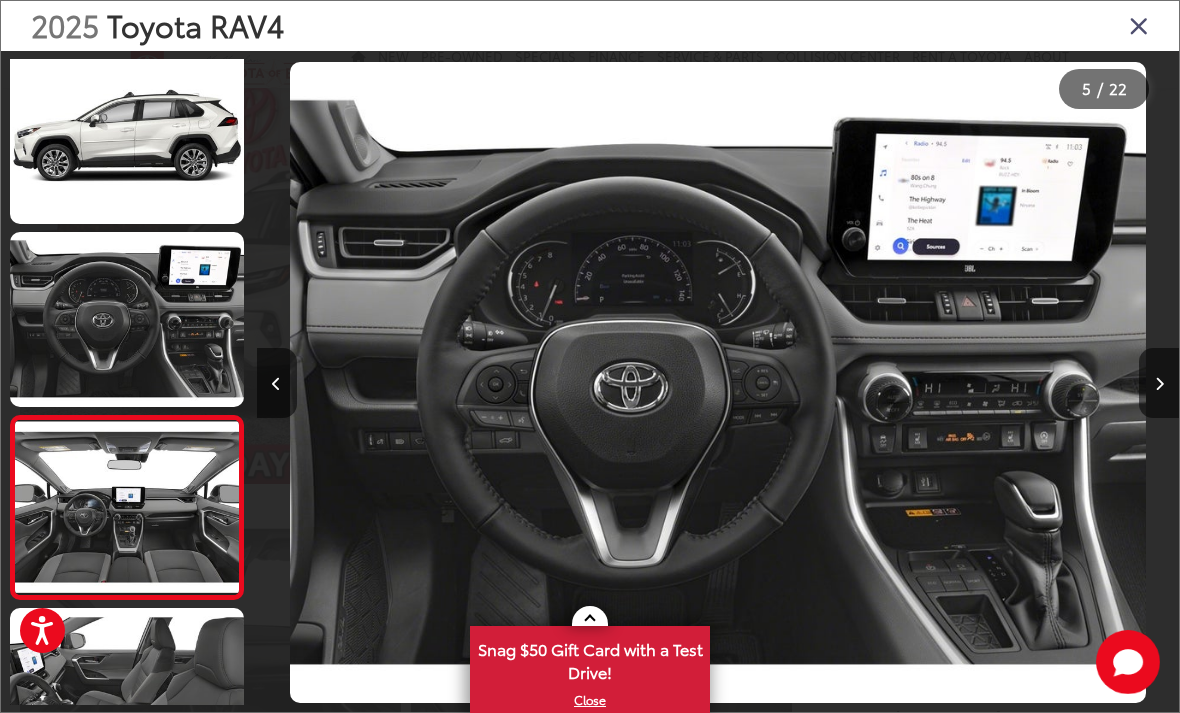 scroll, scrollTop: 0, scrollLeft: 3491, axis: horizontal 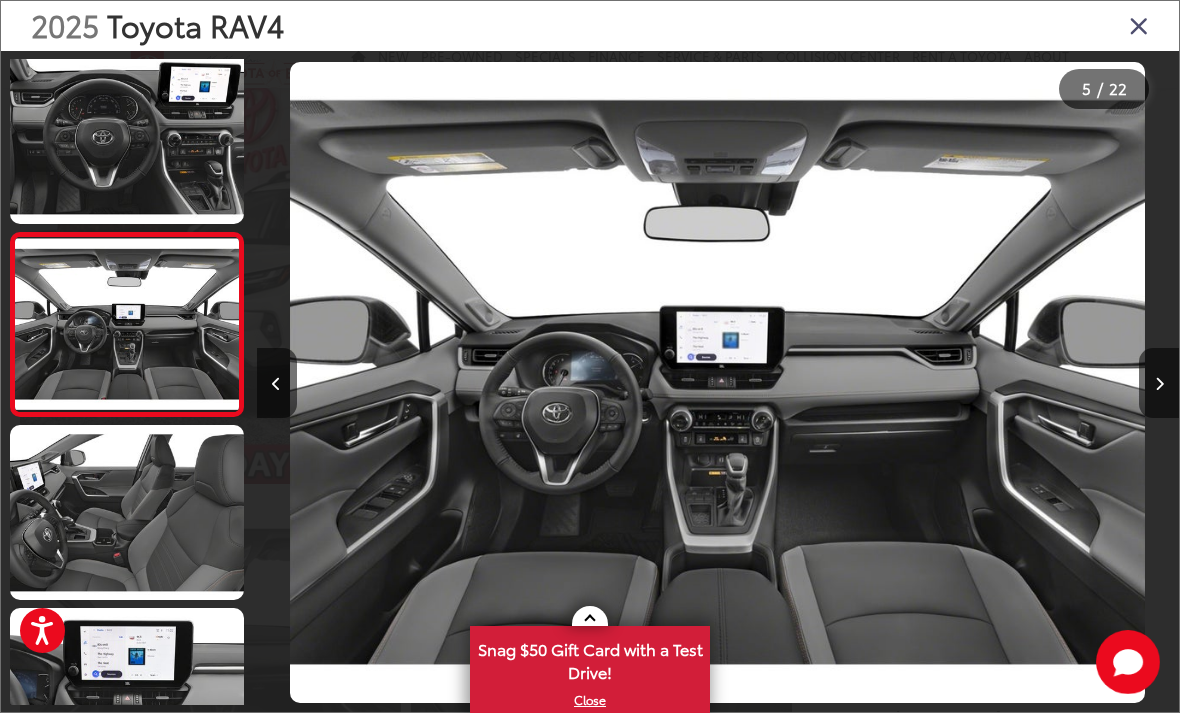 click at bounding box center [1159, 383] 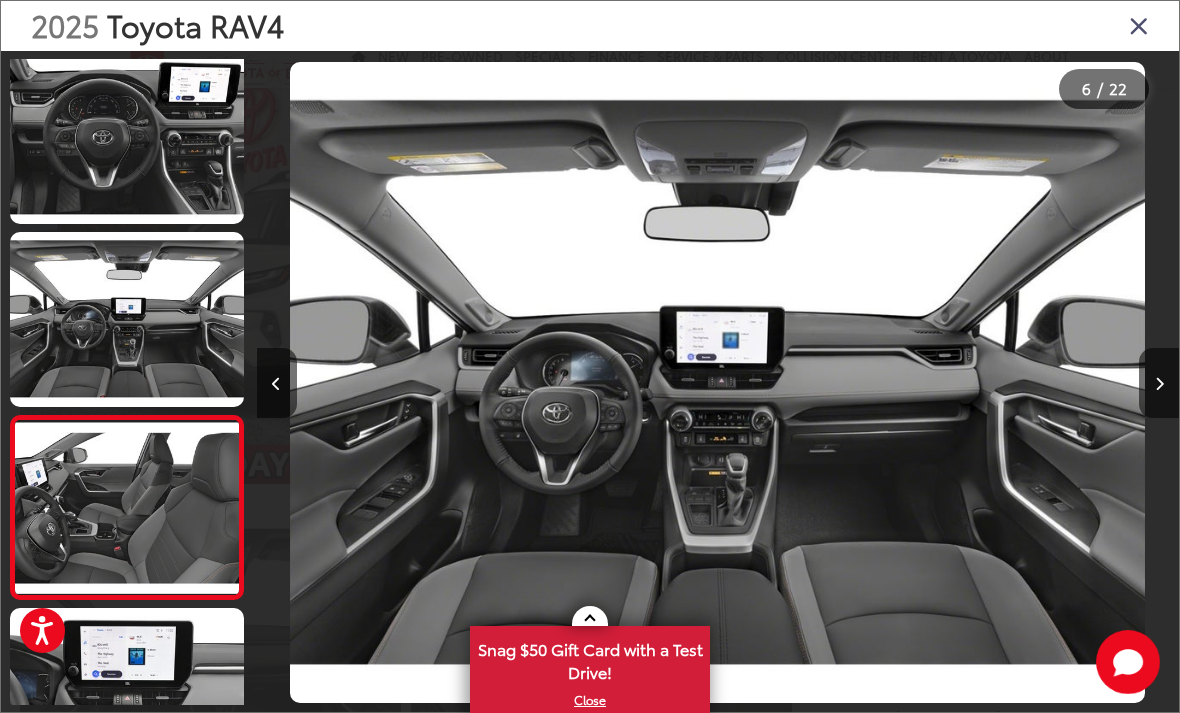 scroll, scrollTop: 0, scrollLeft: 4426, axis: horizontal 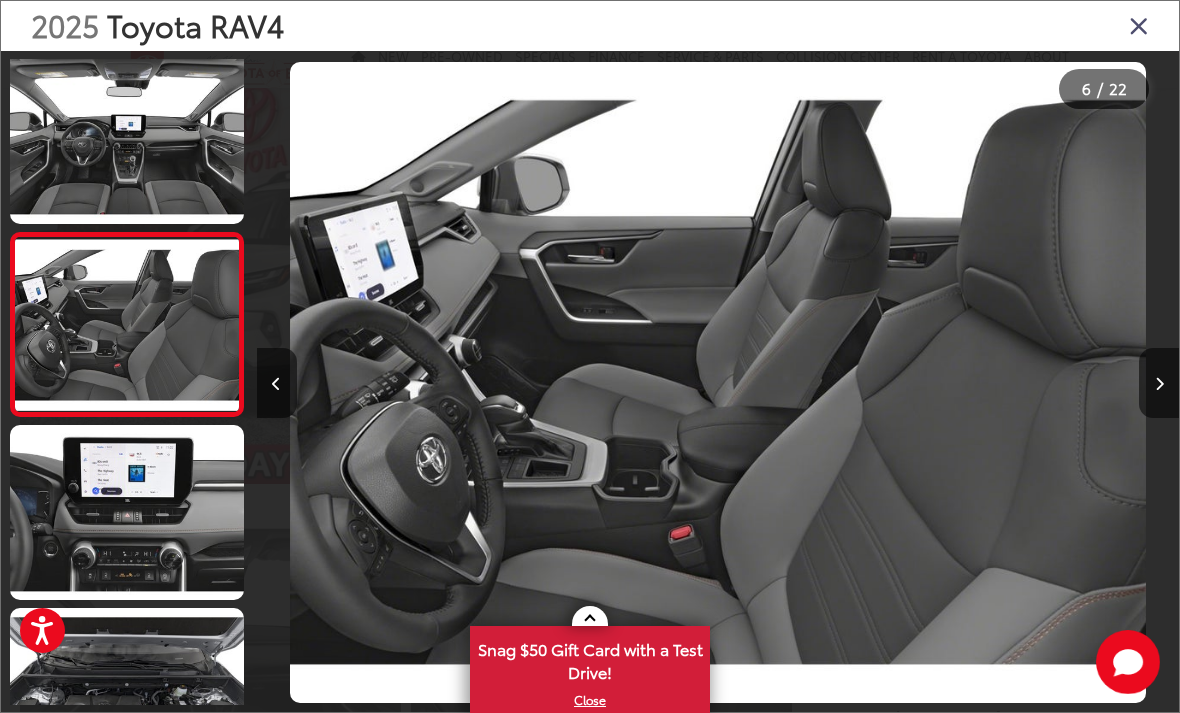 click at bounding box center [1159, 383] 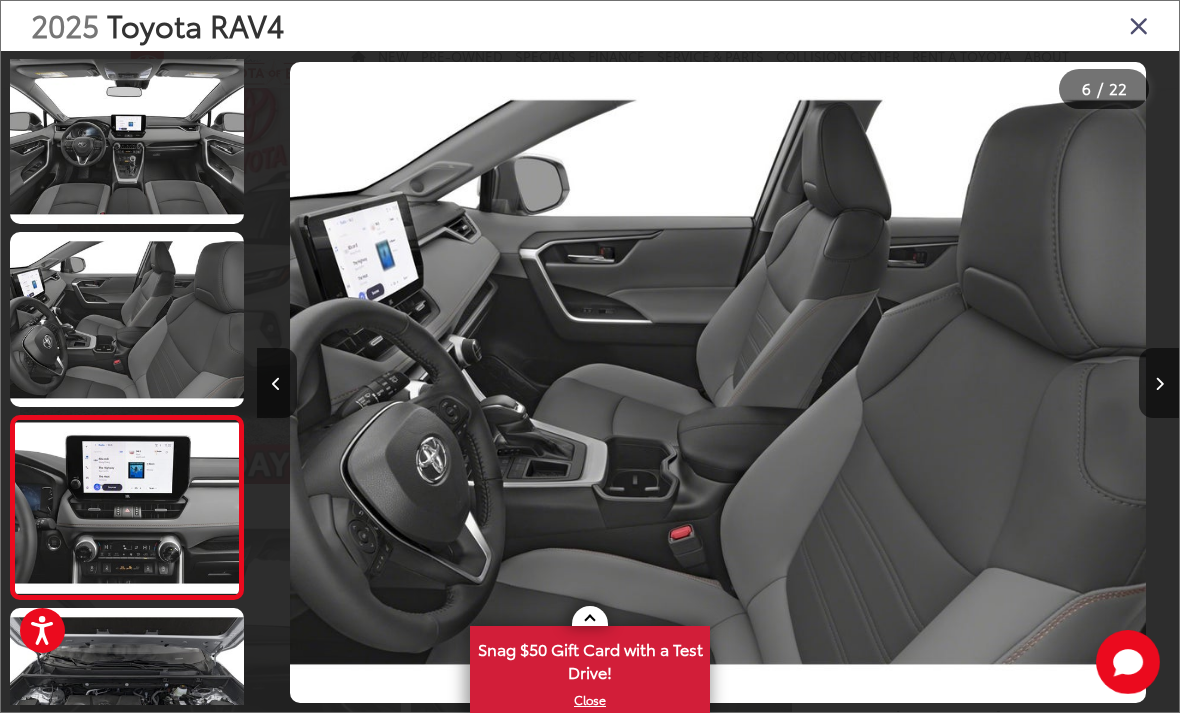 scroll, scrollTop: 816, scrollLeft: 0, axis: vertical 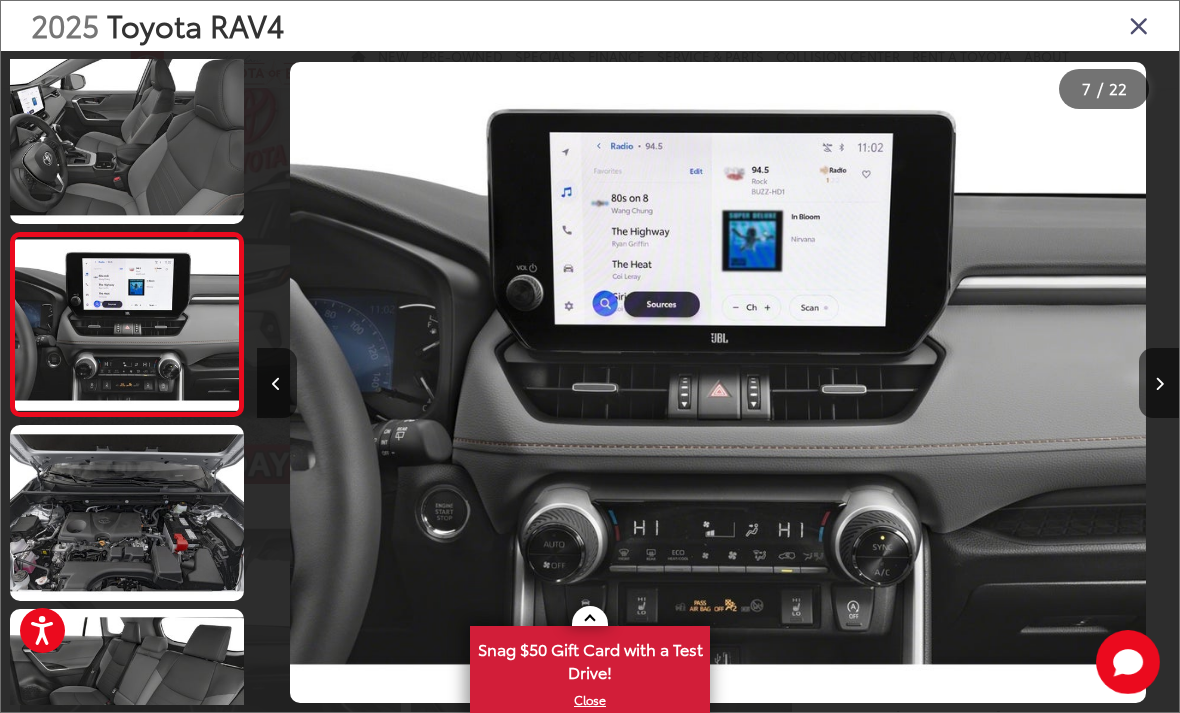 click at bounding box center (1159, 383) 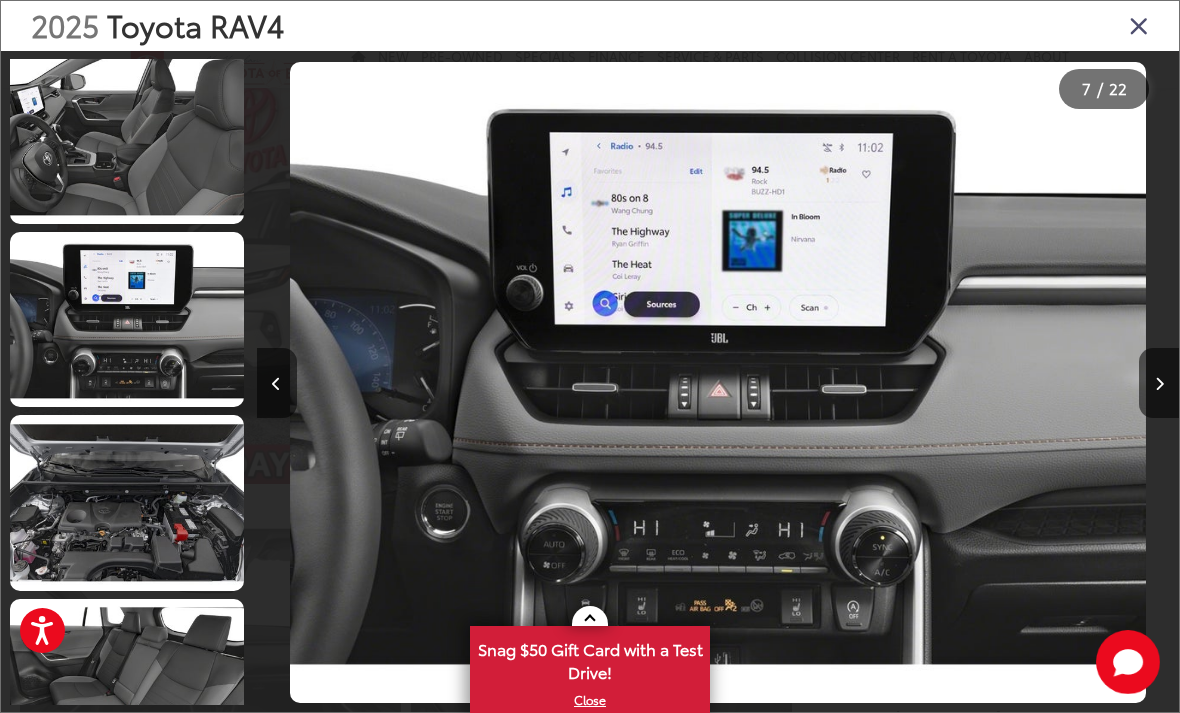 scroll, scrollTop: 996, scrollLeft: 0, axis: vertical 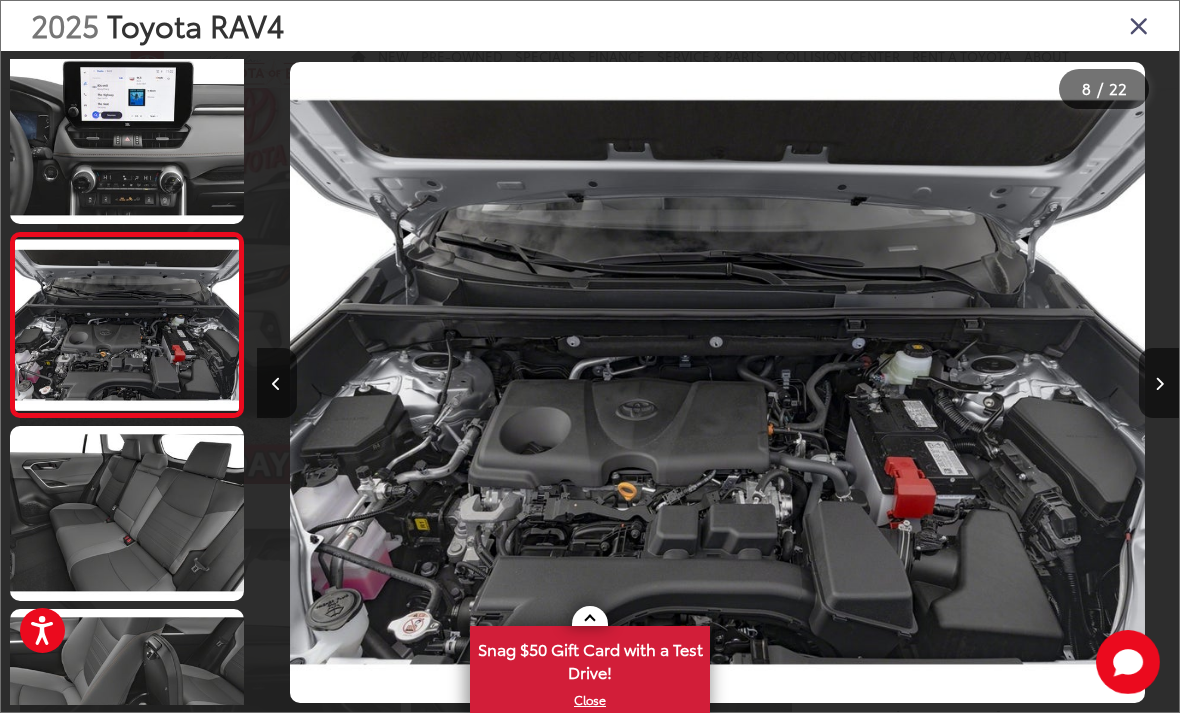 click at bounding box center (1063, 382) 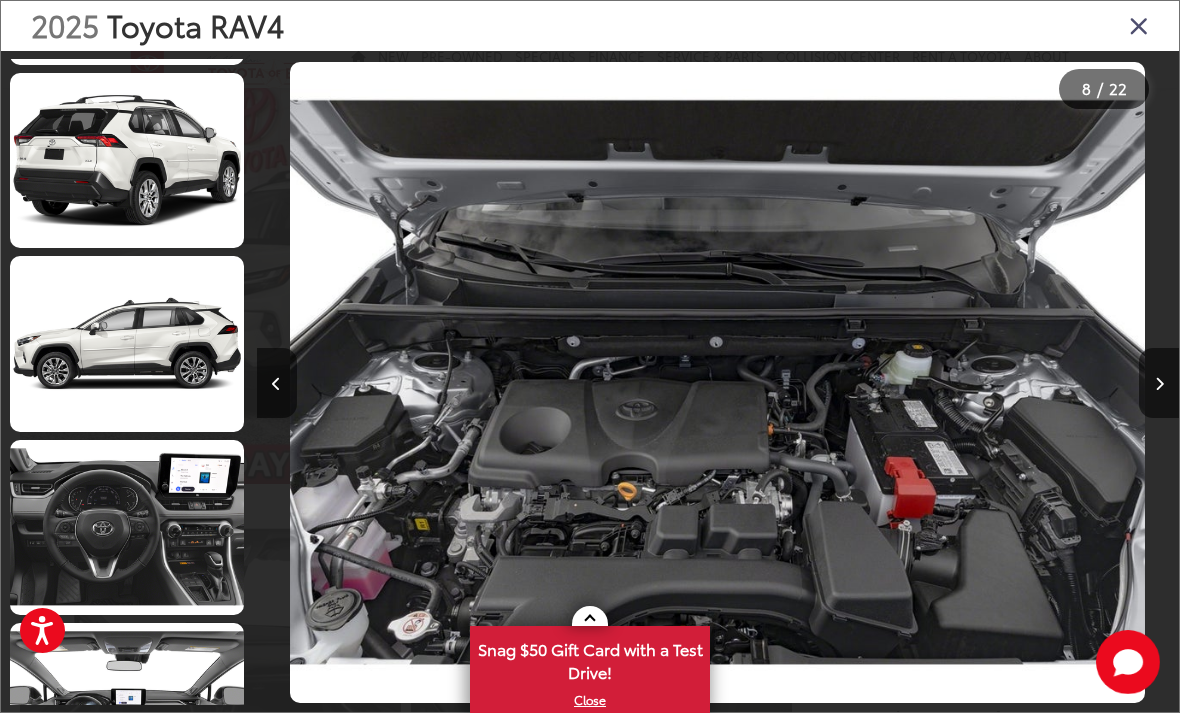 click at bounding box center [127, 343] 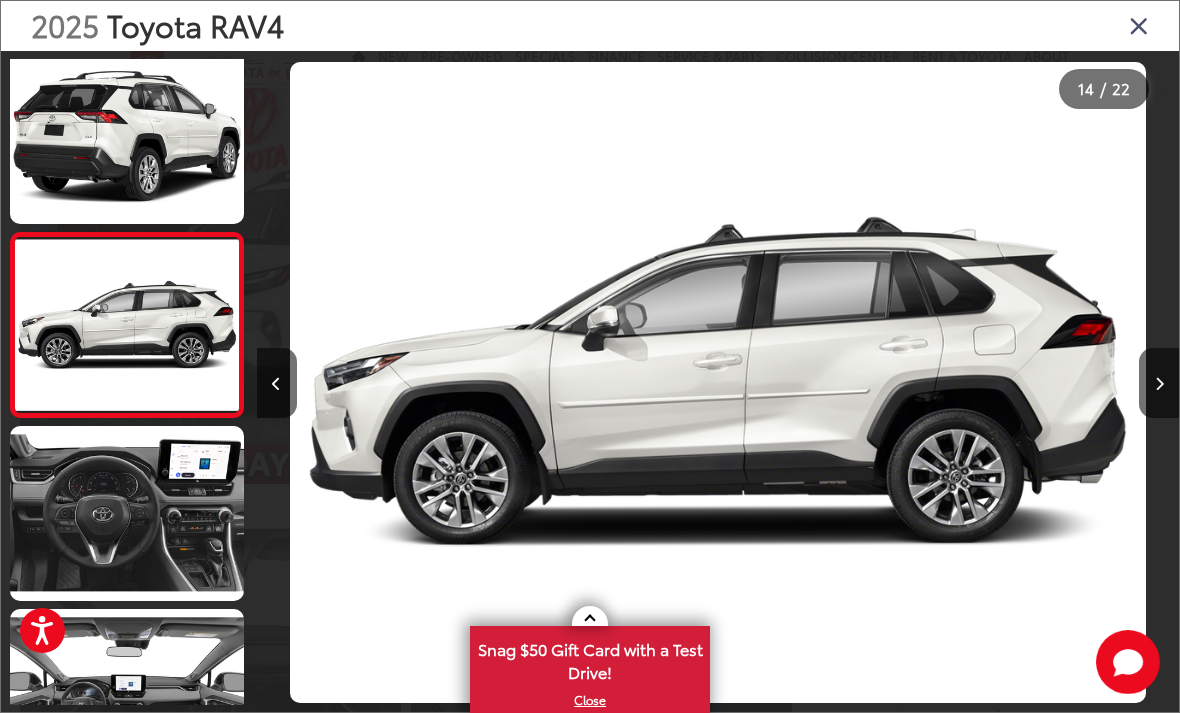 click at bounding box center [1139, 25] 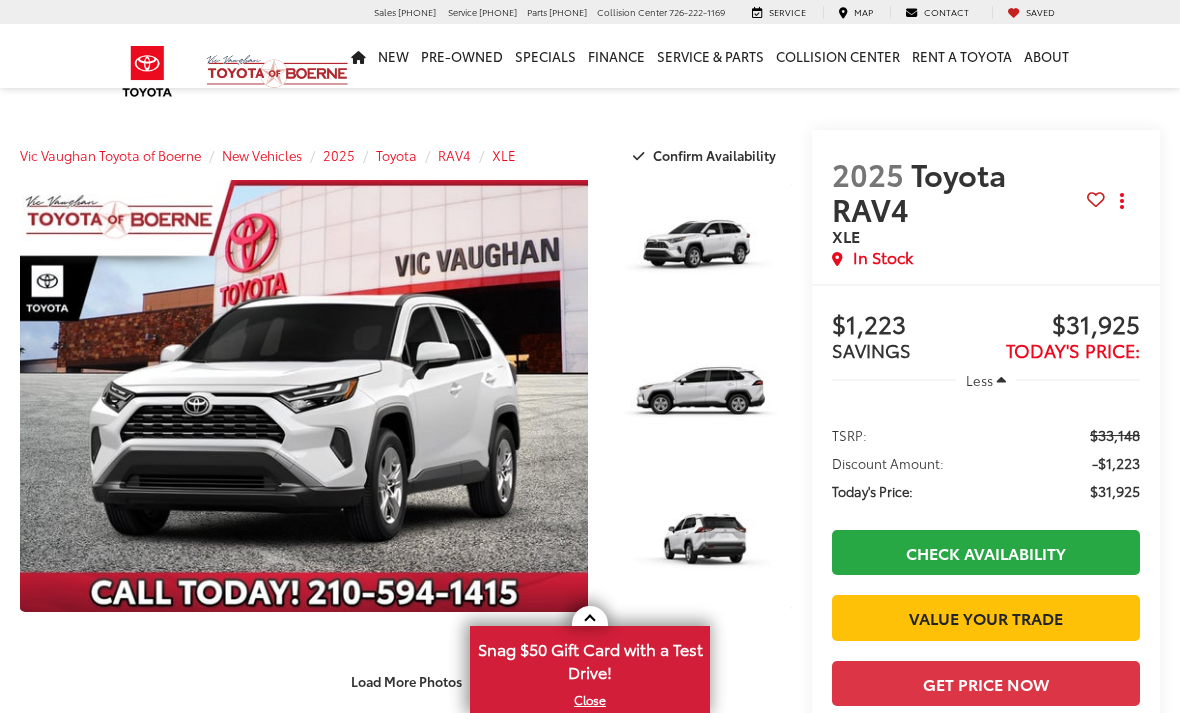 scroll, scrollTop: 0, scrollLeft: 0, axis: both 